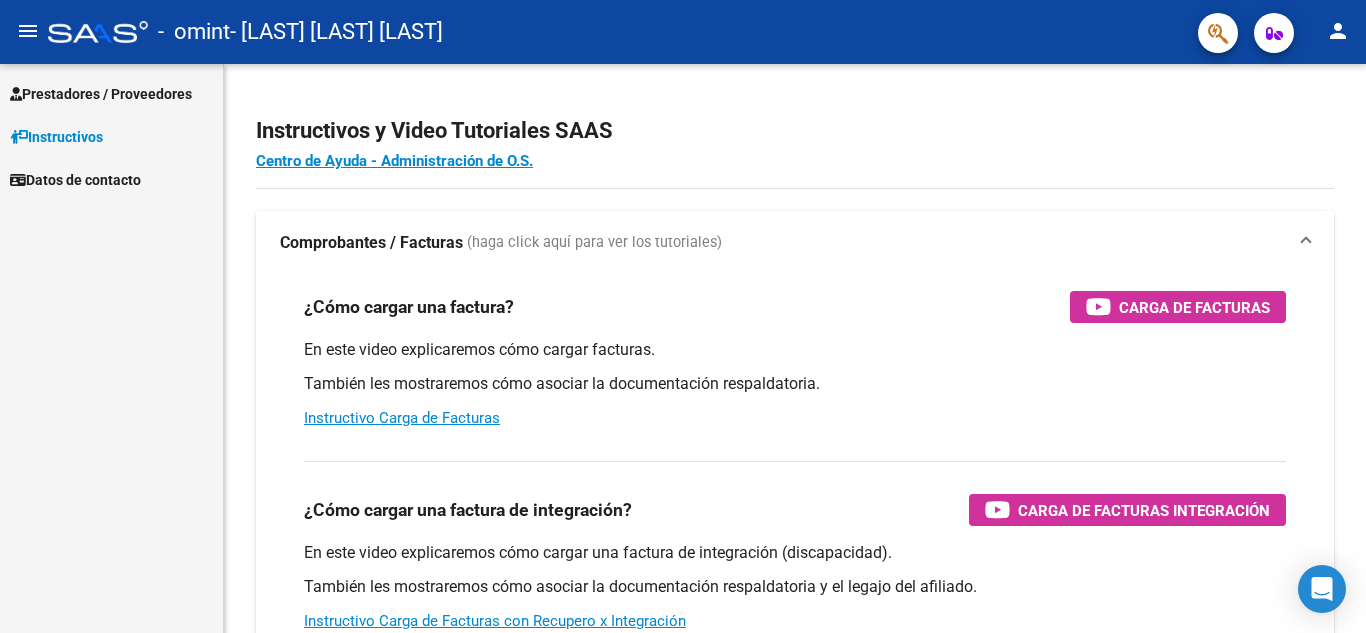 scroll, scrollTop: 0, scrollLeft: 0, axis: both 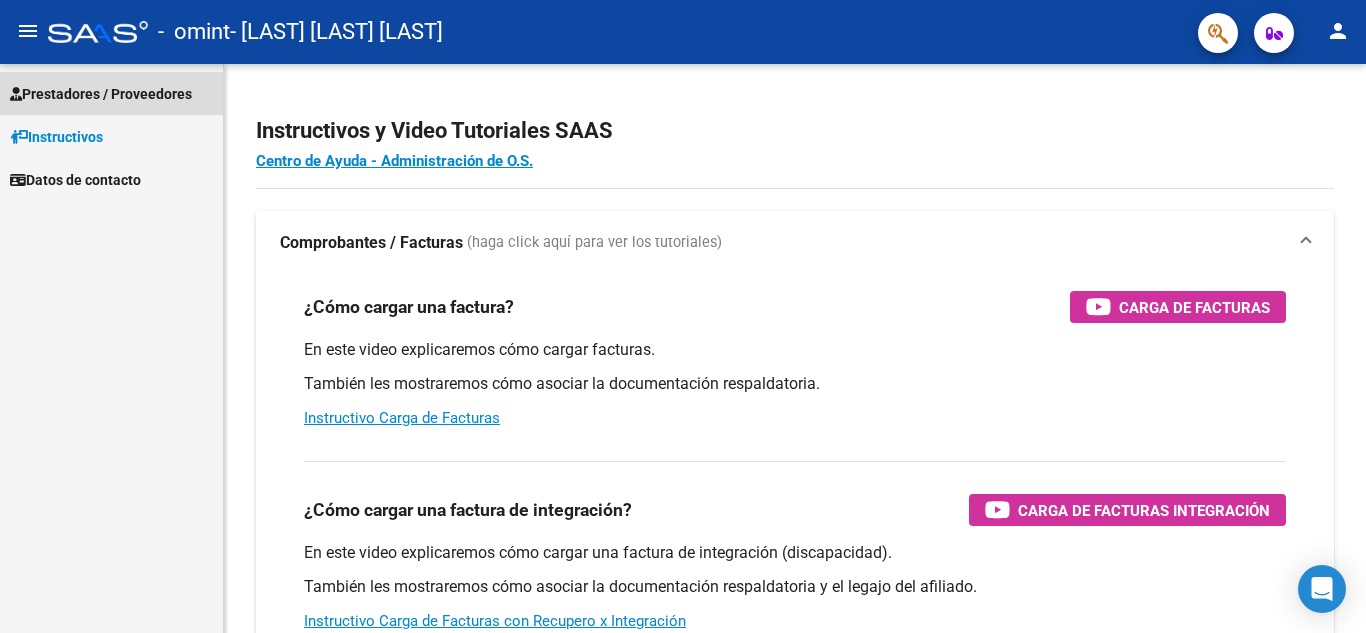 click on "Prestadores / Proveedores" at bounding box center (101, 94) 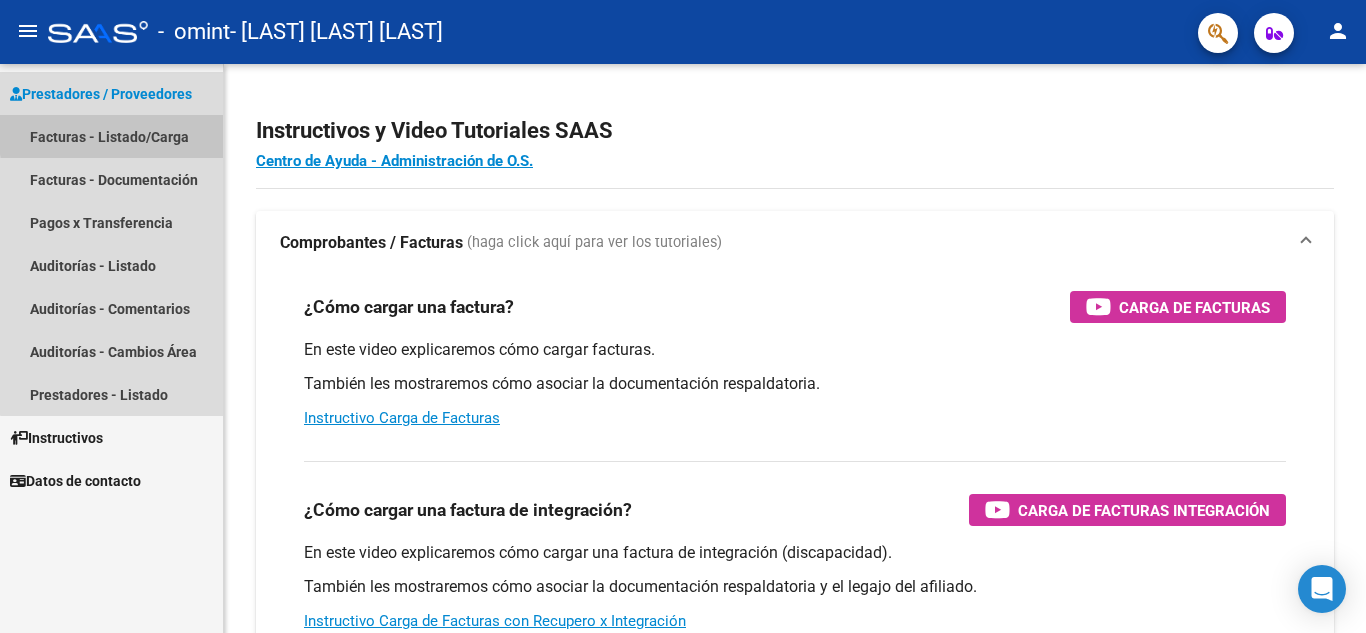 click on "Facturas - Listado/Carga" at bounding box center (111, 136) 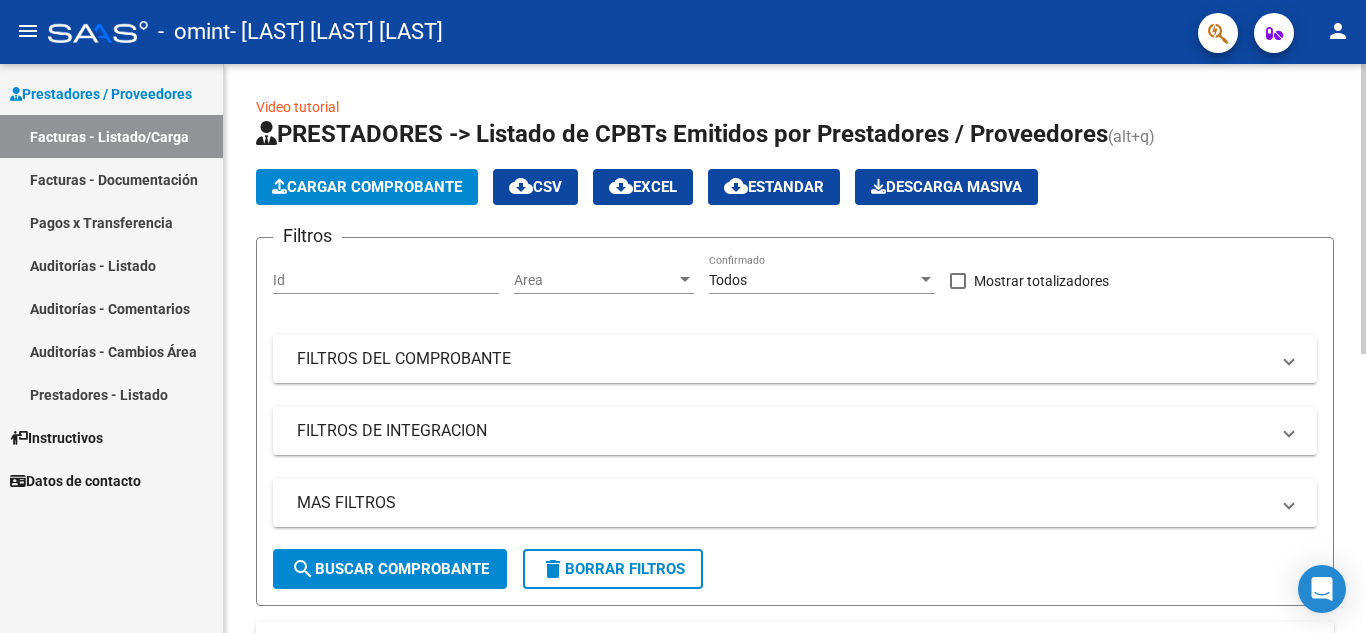 click on "Cargar Comprobante" 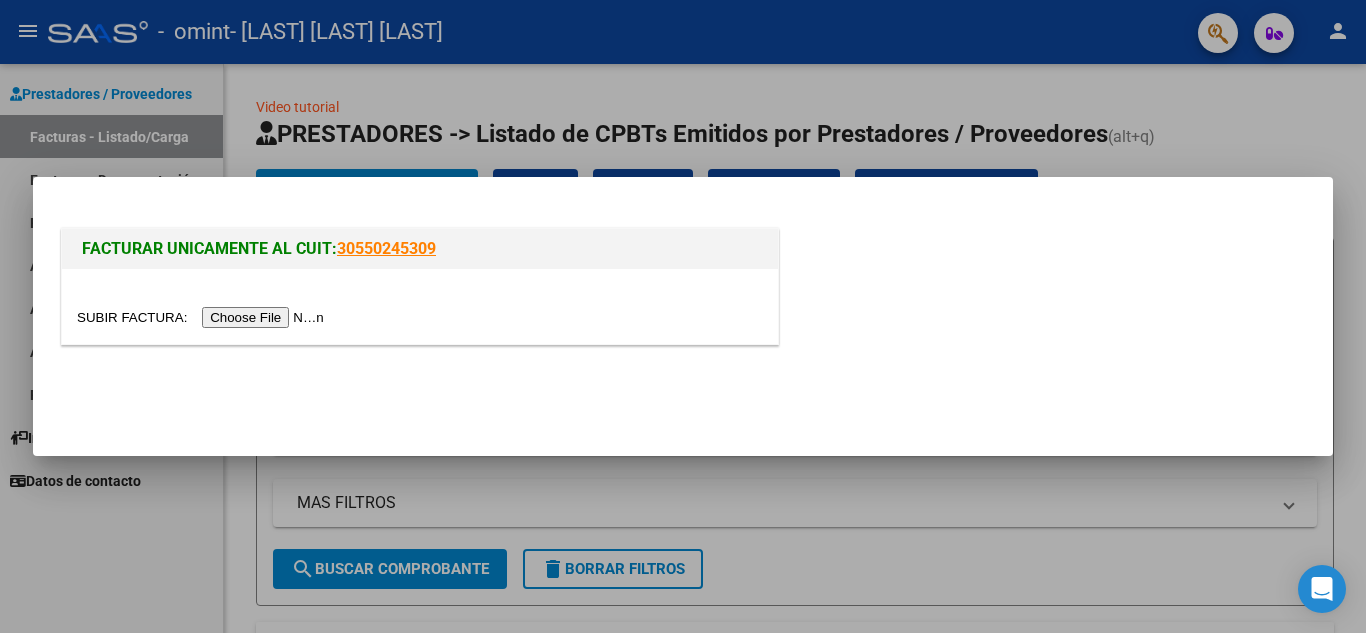 click at bounding box center (203, 317) 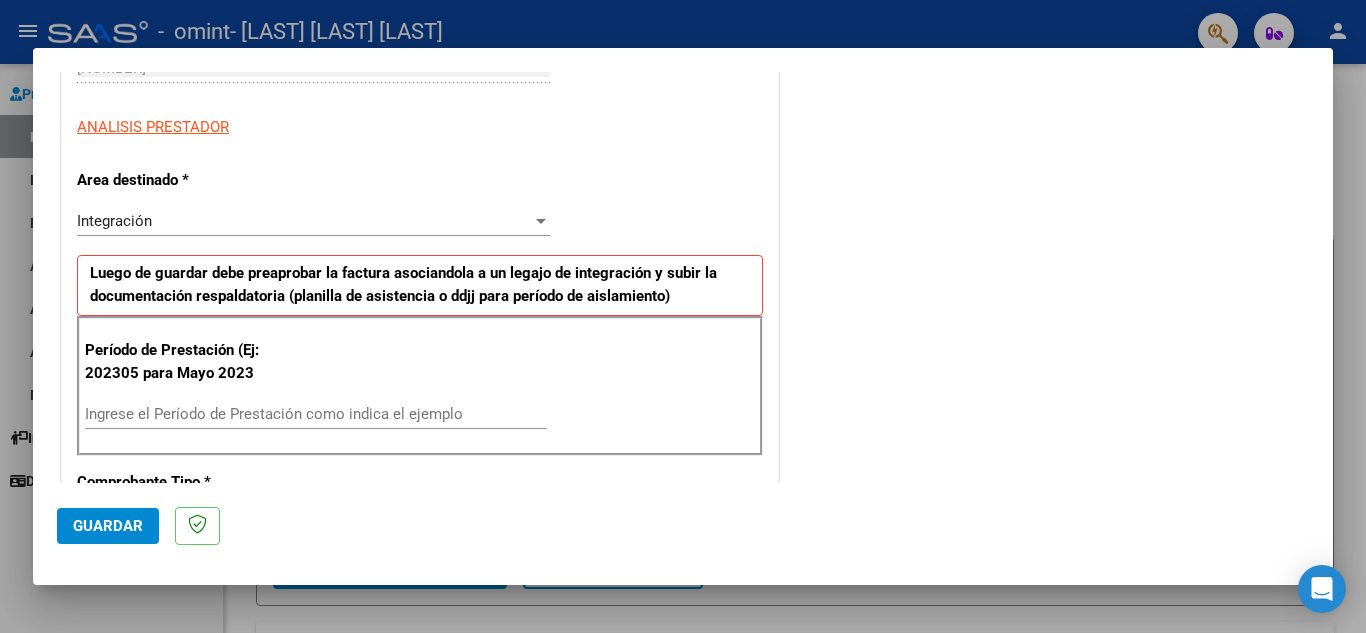 scroll, scrollTop: 400, scrollLeft: 0, axis: vertical 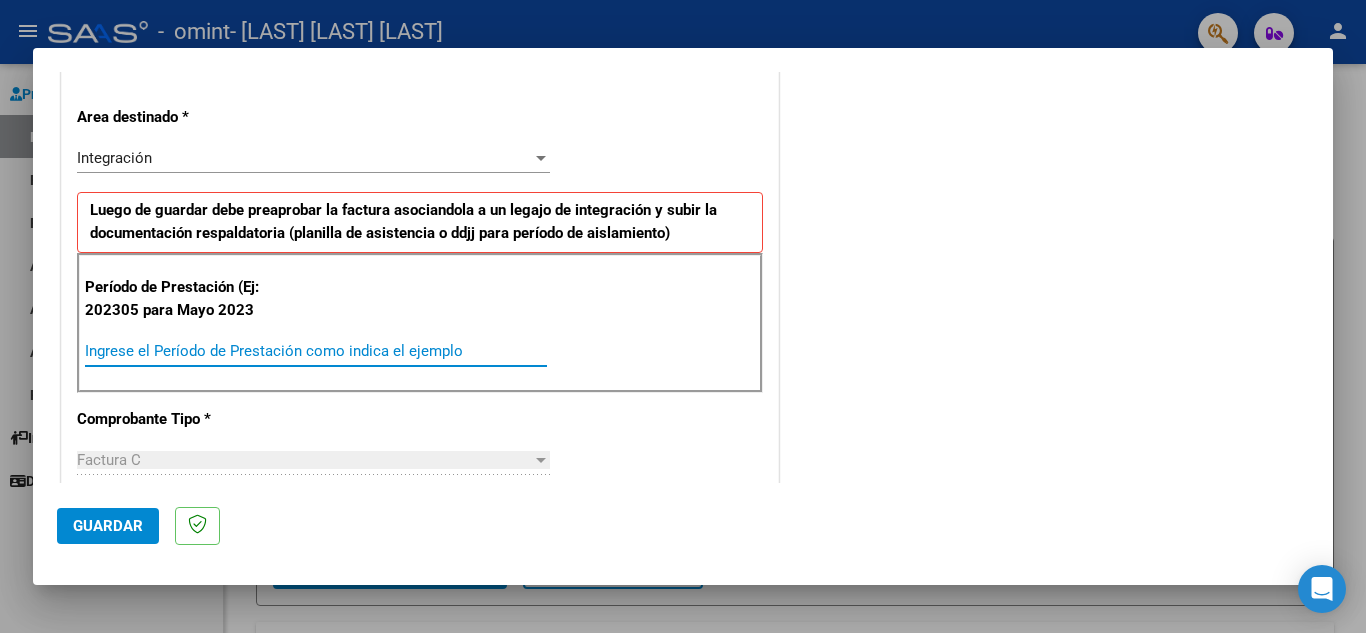 click on "Ingrese el Período de Prestación como indica el ejemplo" at bounding box center [316, 351] 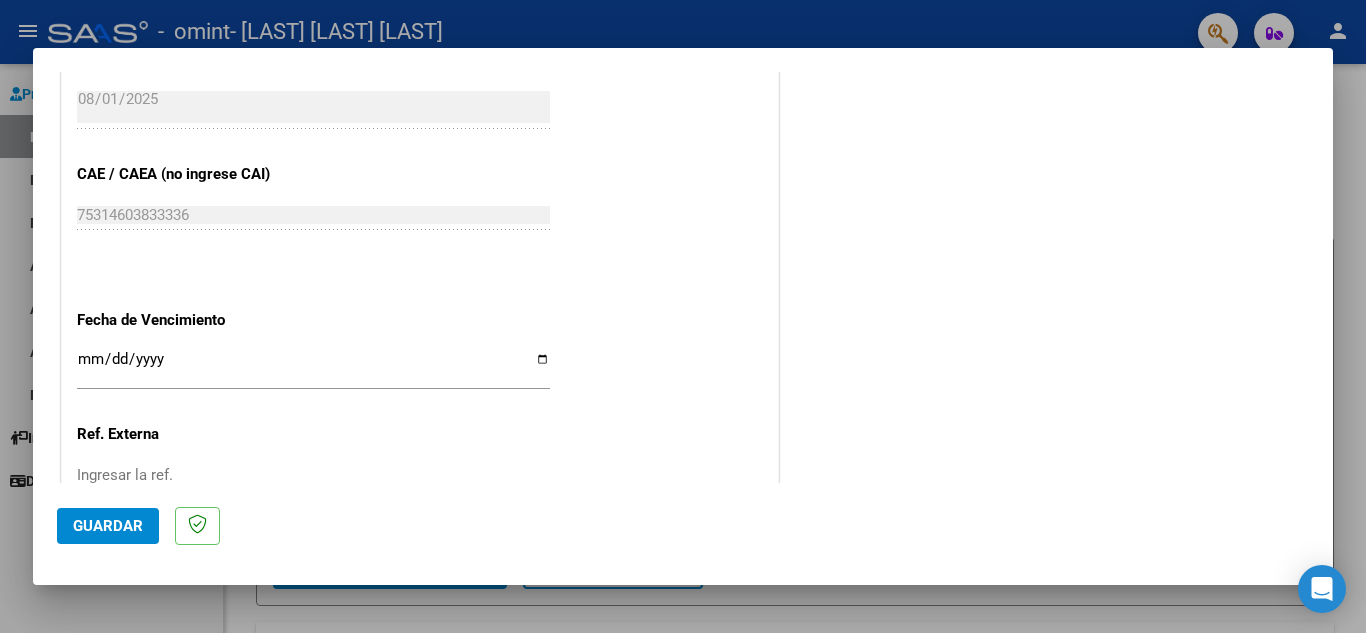 scroll, scrollTop: 1200, scrollLeft: 0, axis: vertical 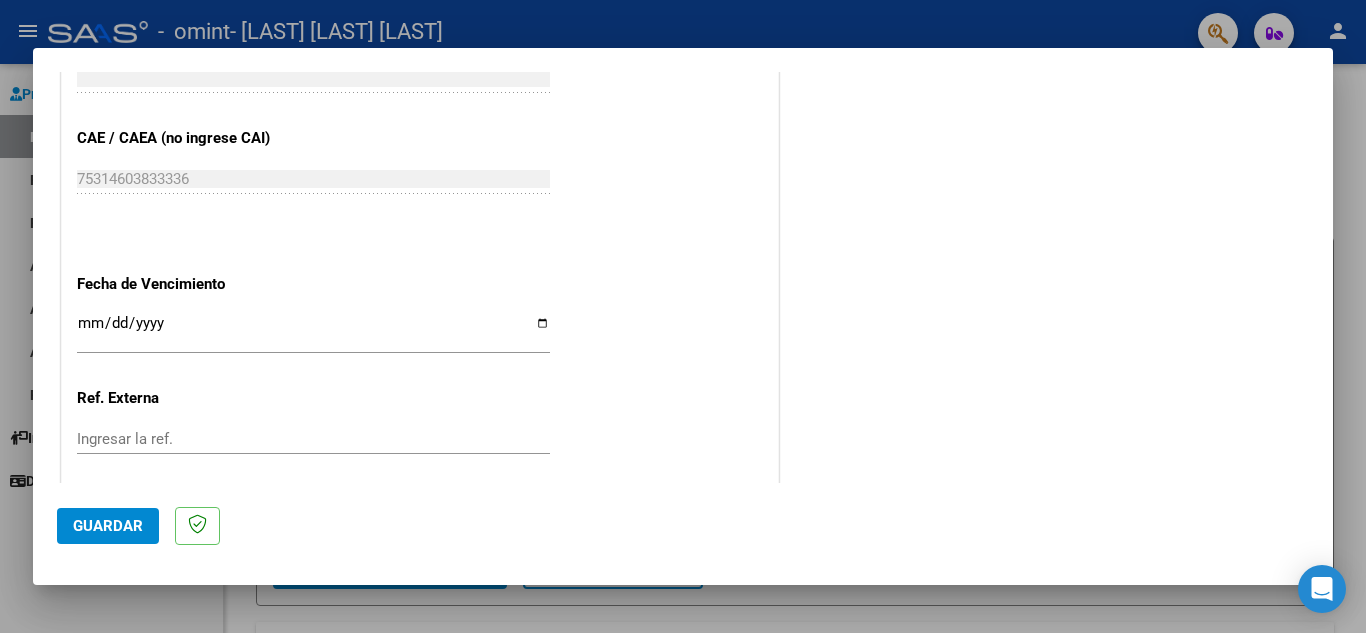 type on "202507" 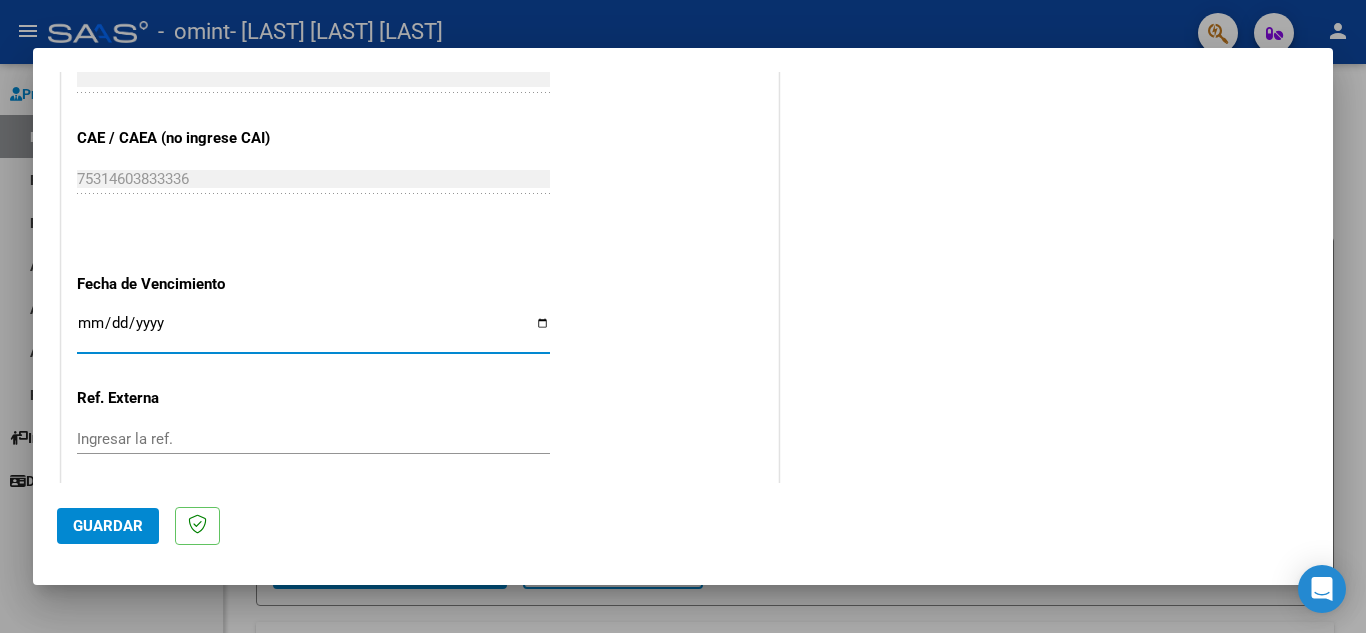 click on "Ingresar la fecha" at bounding box center [313, 331] 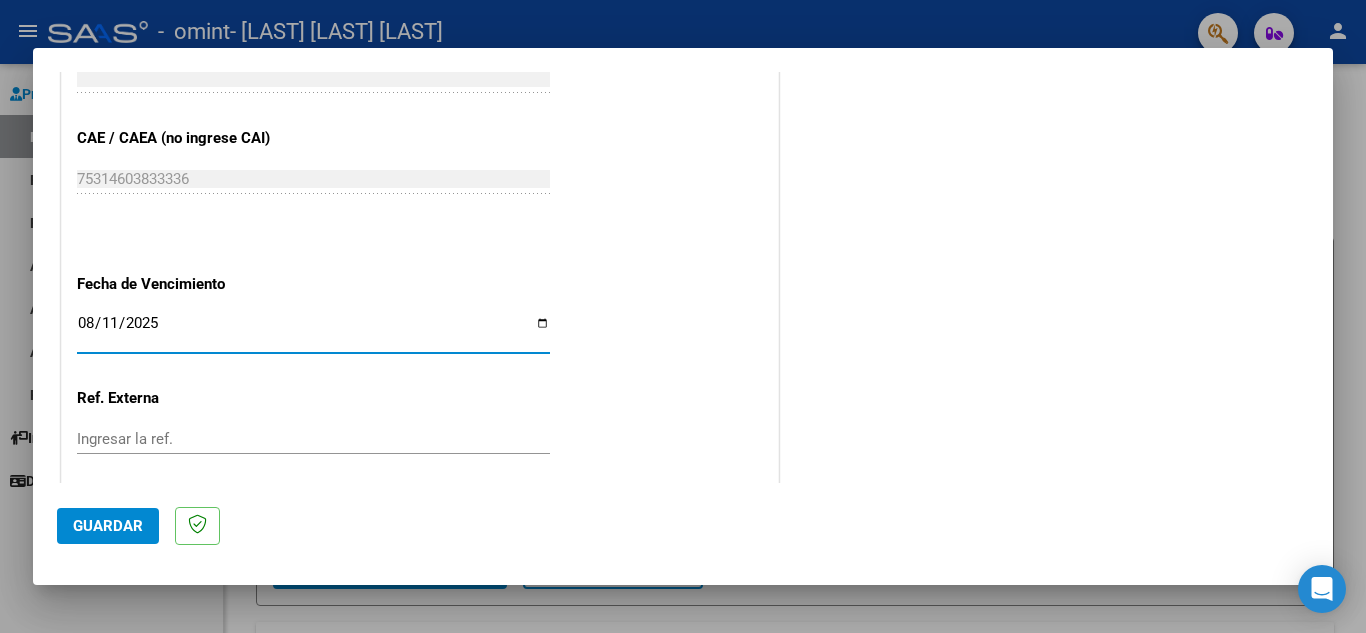 scroll, scrollTop: 1311, scrollLeft: 0, axis: vertical 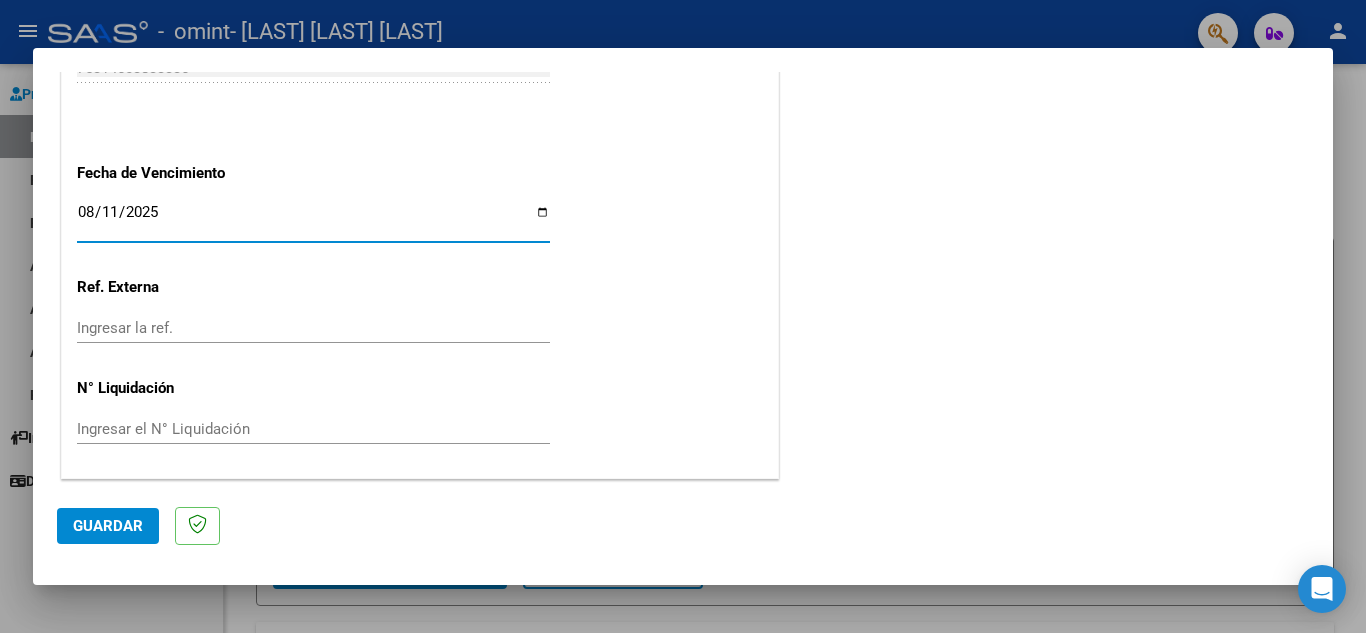 click on "Guardar" 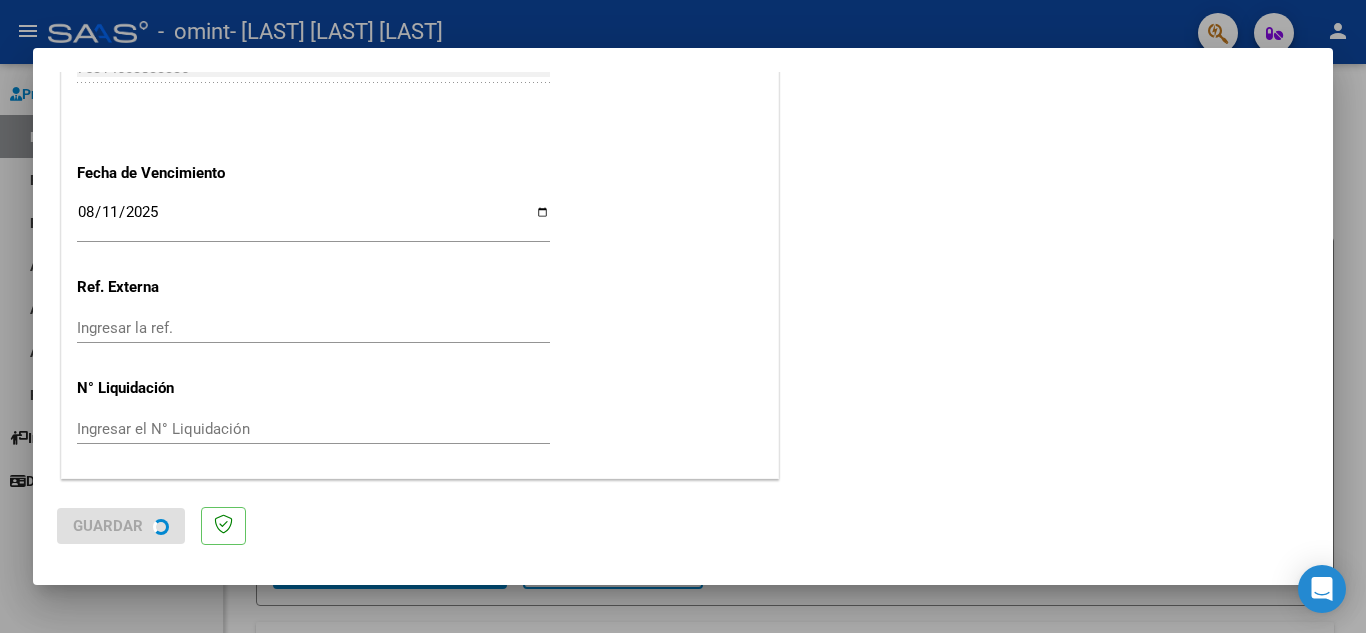 scroll, scrollTop: 0, scrollLeft: 0, axis: both 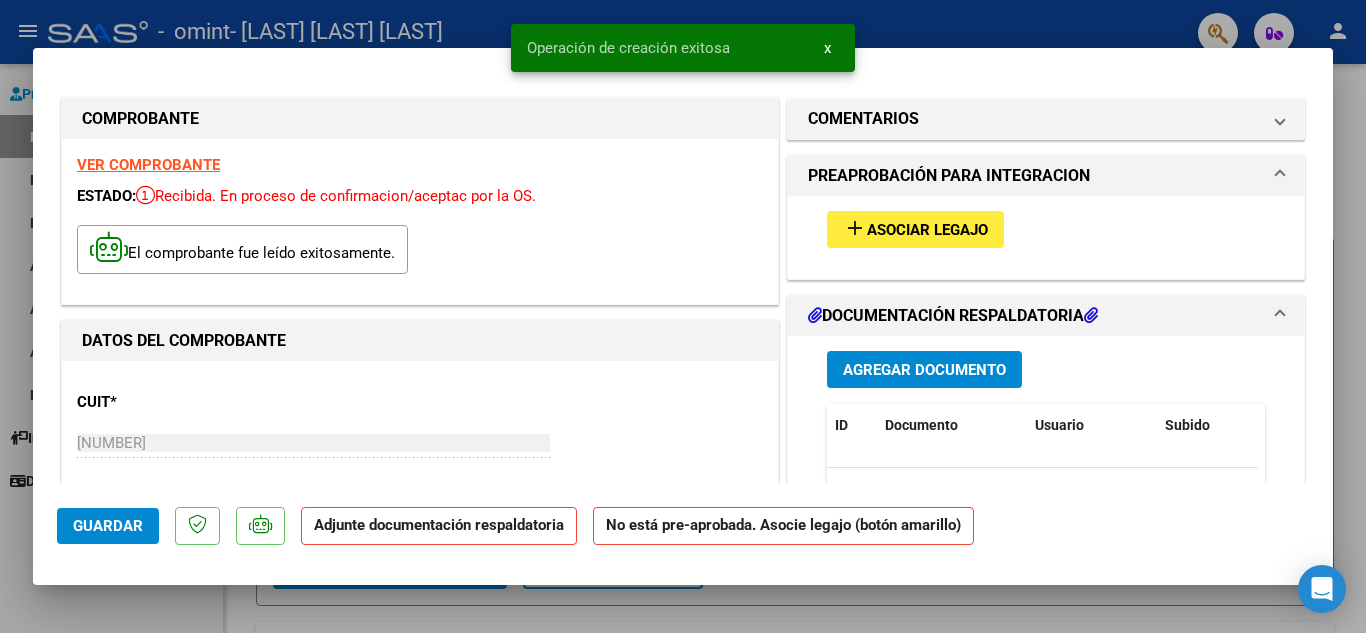 click on "Asociar Legajo" at bounding box center (927, 230) 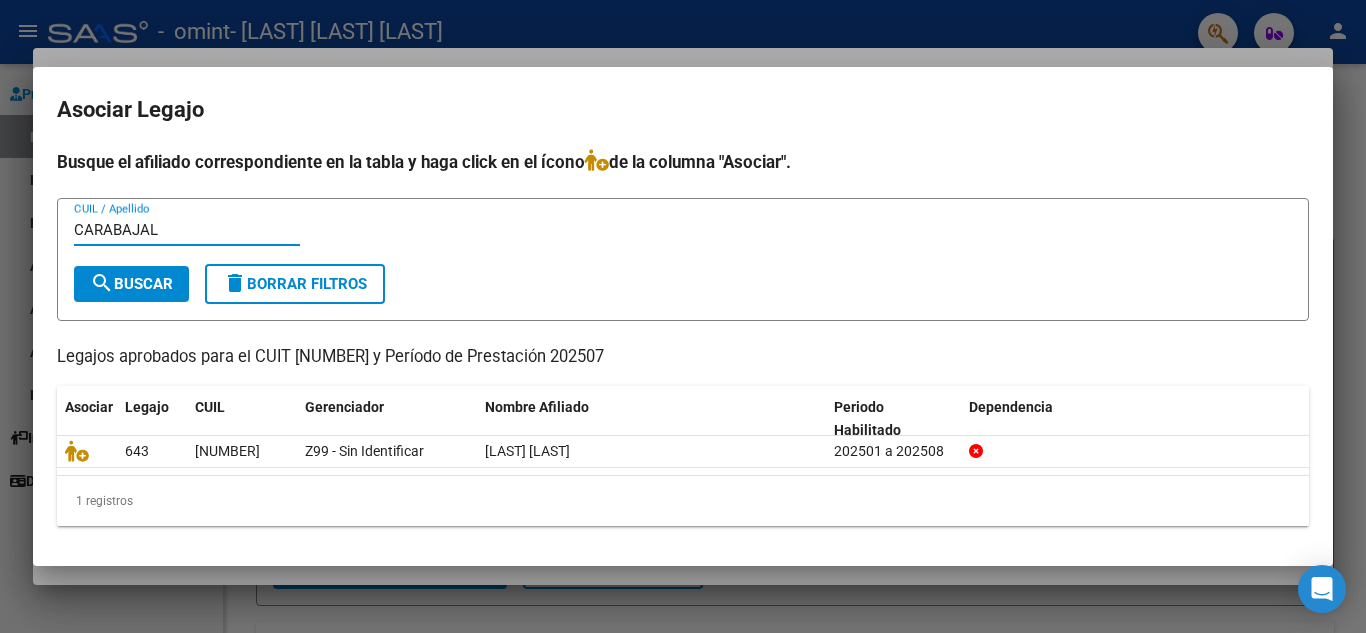 type on "CARABAJAL" 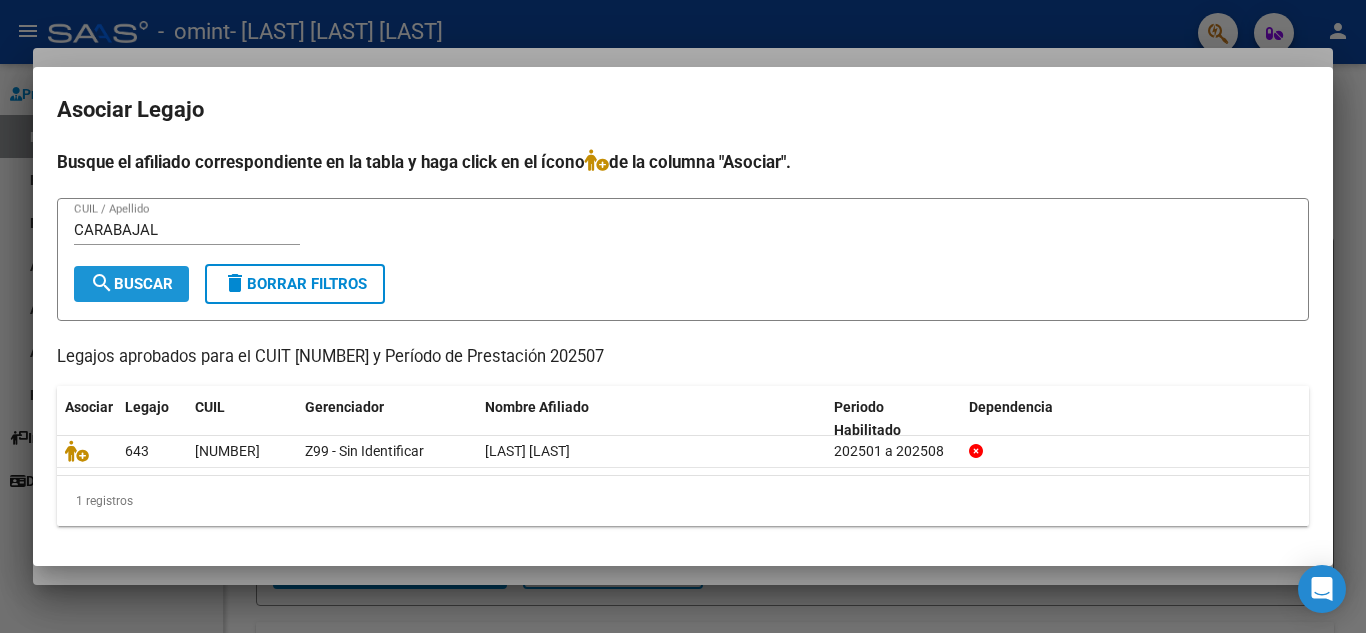 click on "search  Buscar" at bounding box center (131, 284) 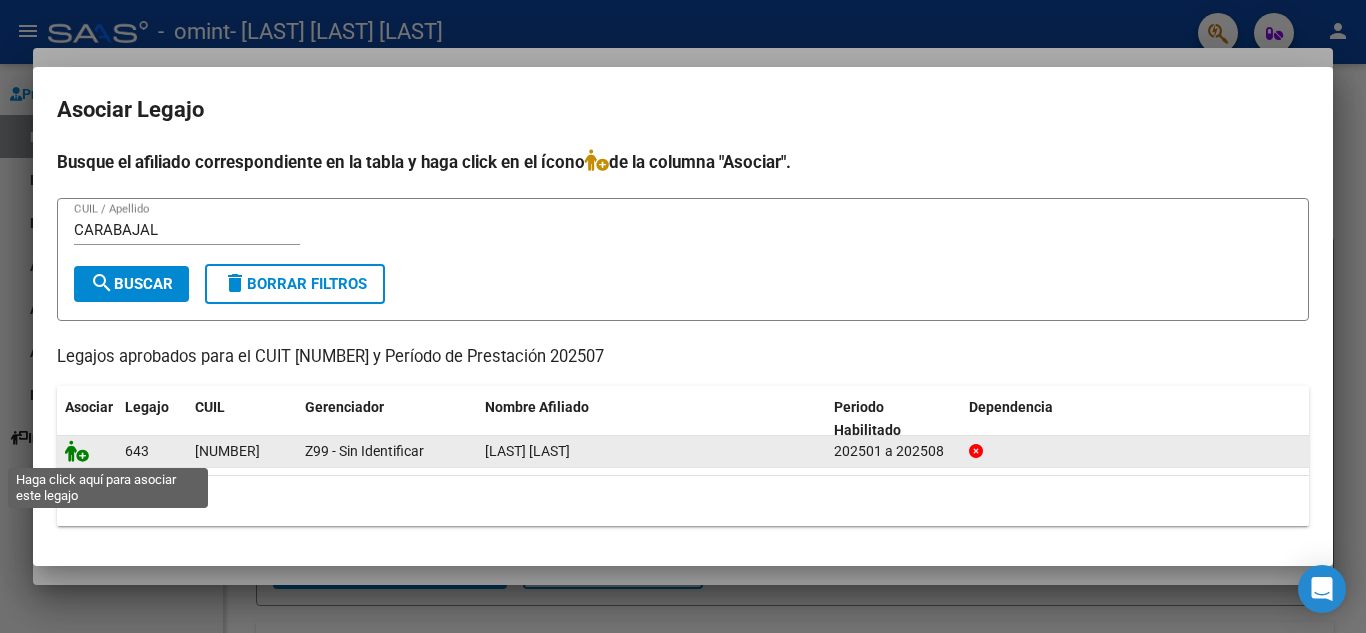 click 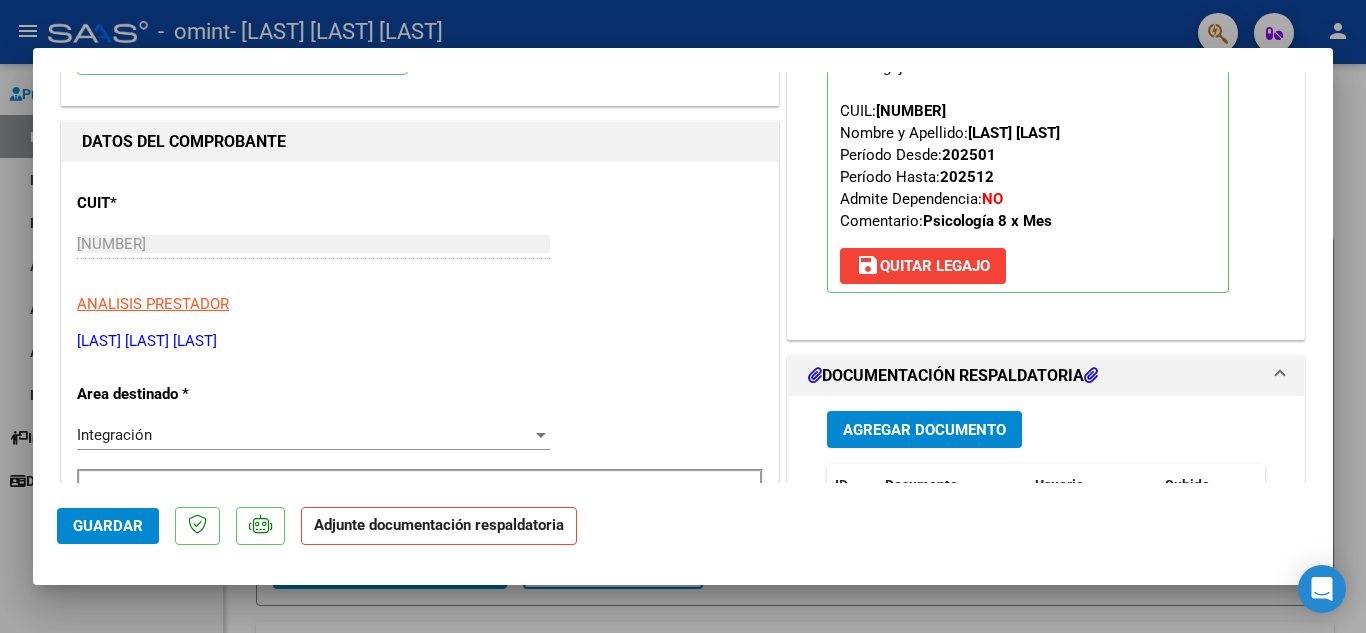 scroll, scrollTop: 300, scrollLeft: 0, axis: vertical 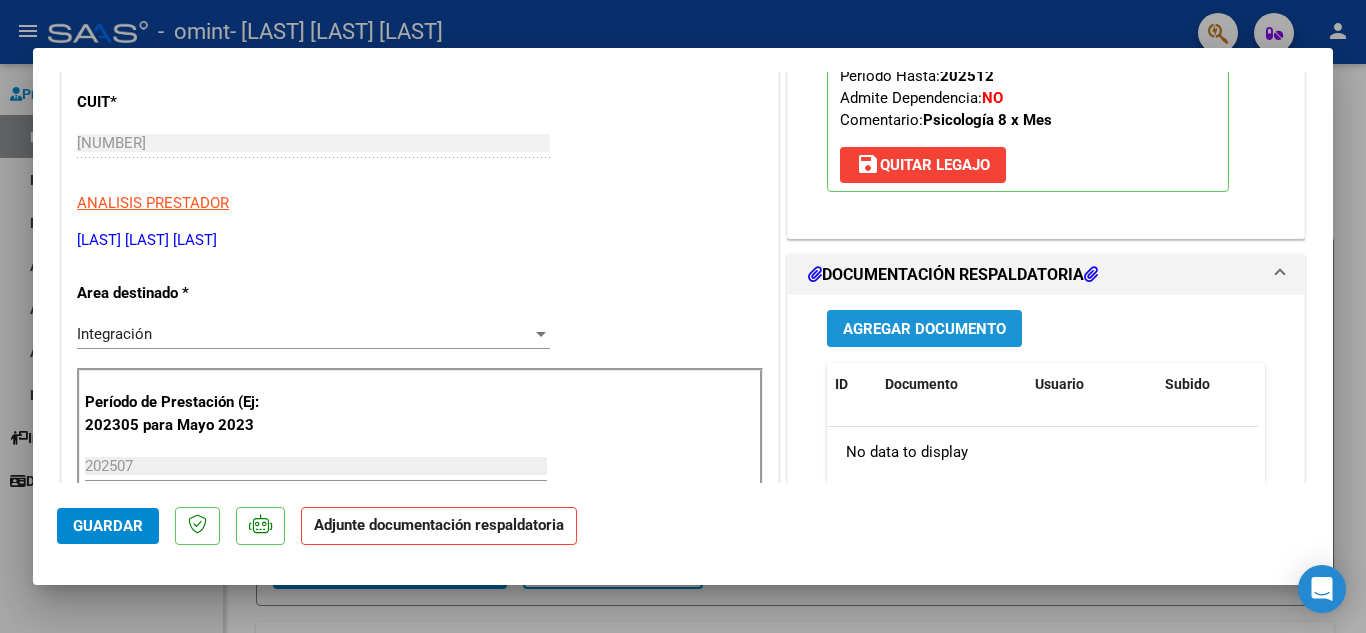 click on "Agregar Documento" at bounding box center [924, 329] 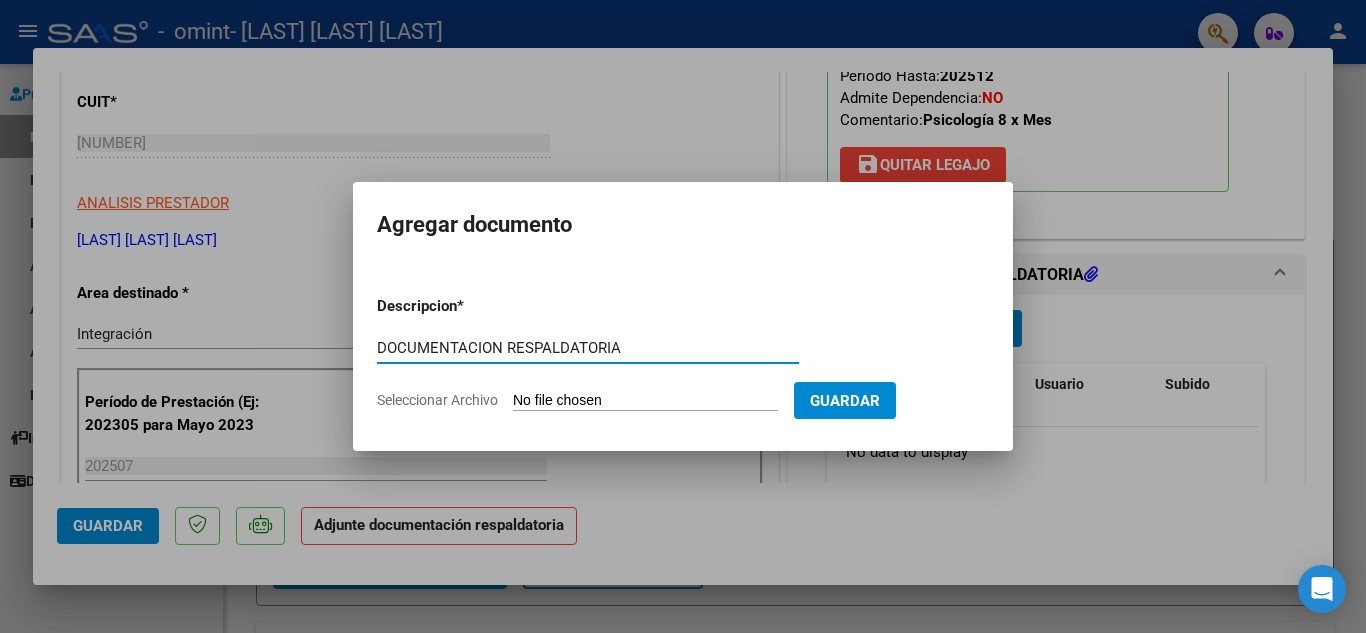 type on "DOCUMENTACION RESPALDATORIA" 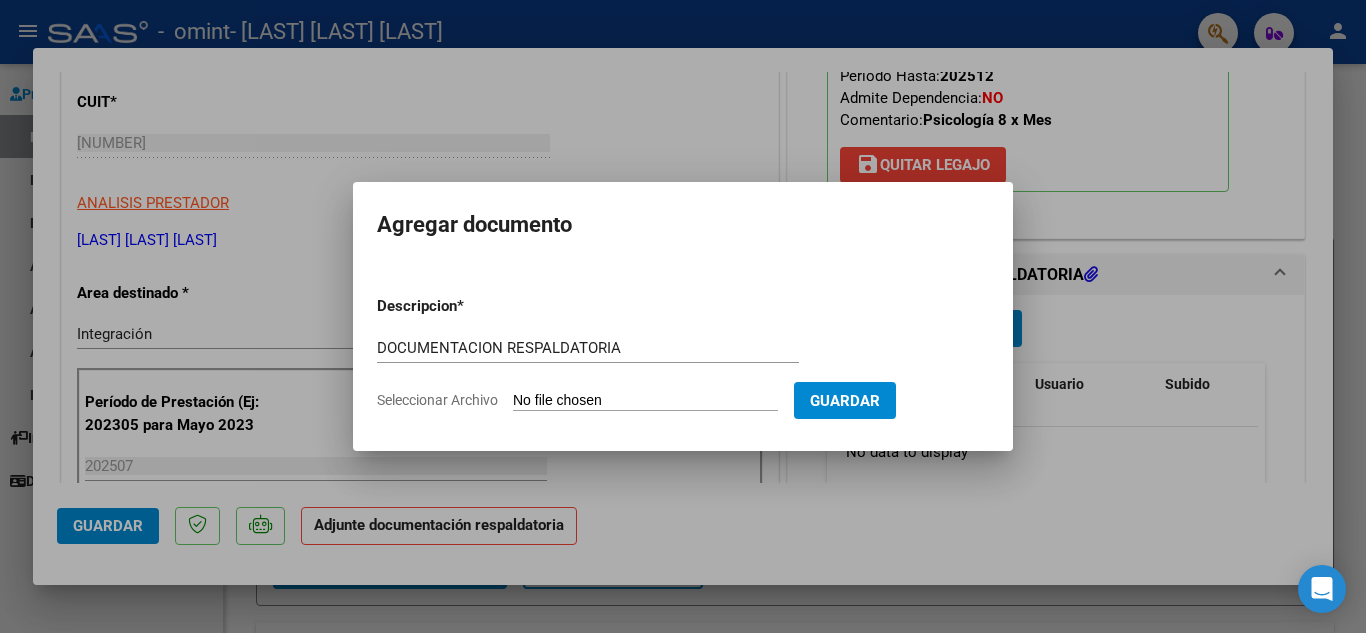 click on "Seleccionar Archivo" at bounding box center [645, 401] 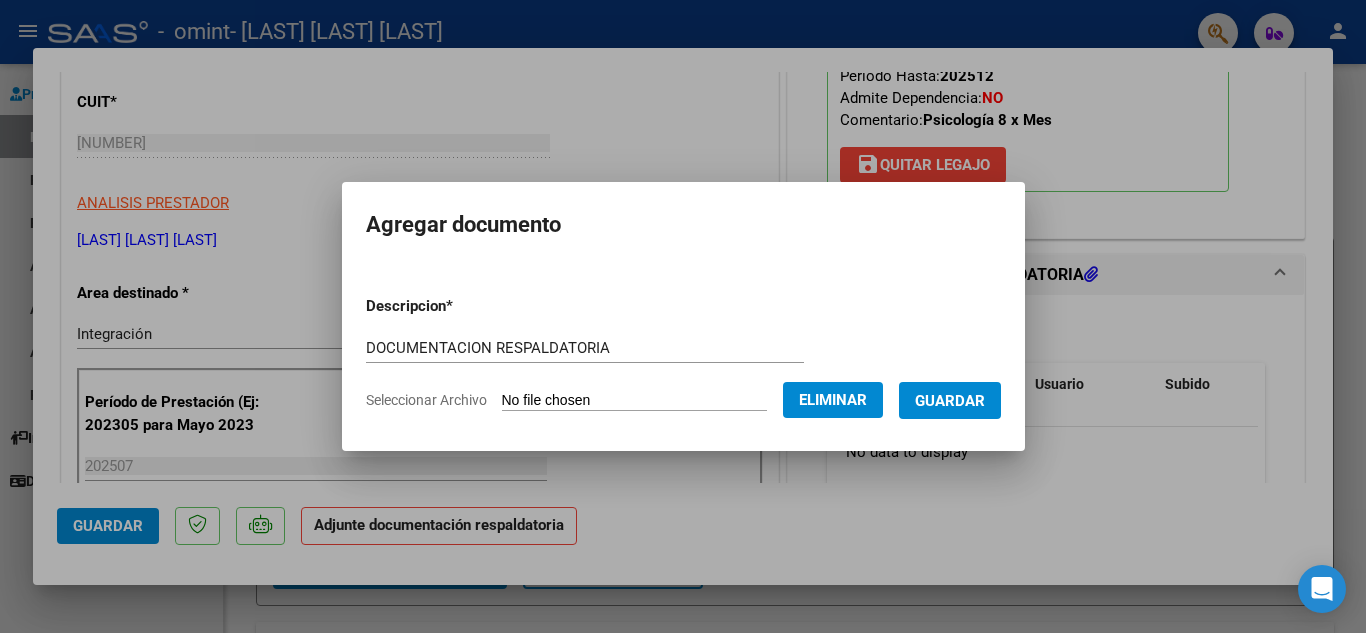 click on "Guardar" at bounding box center (950, 401) 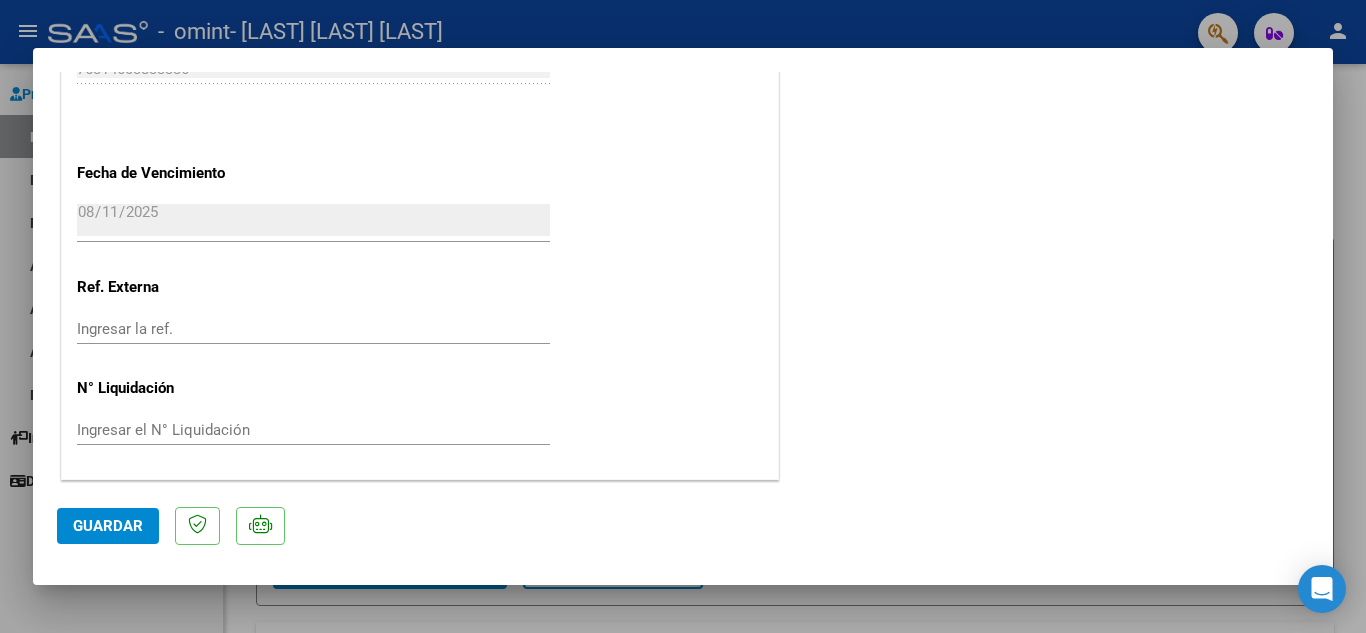 scroll, scrollTop: 1379, scrollLeft: 0, axis: vertical 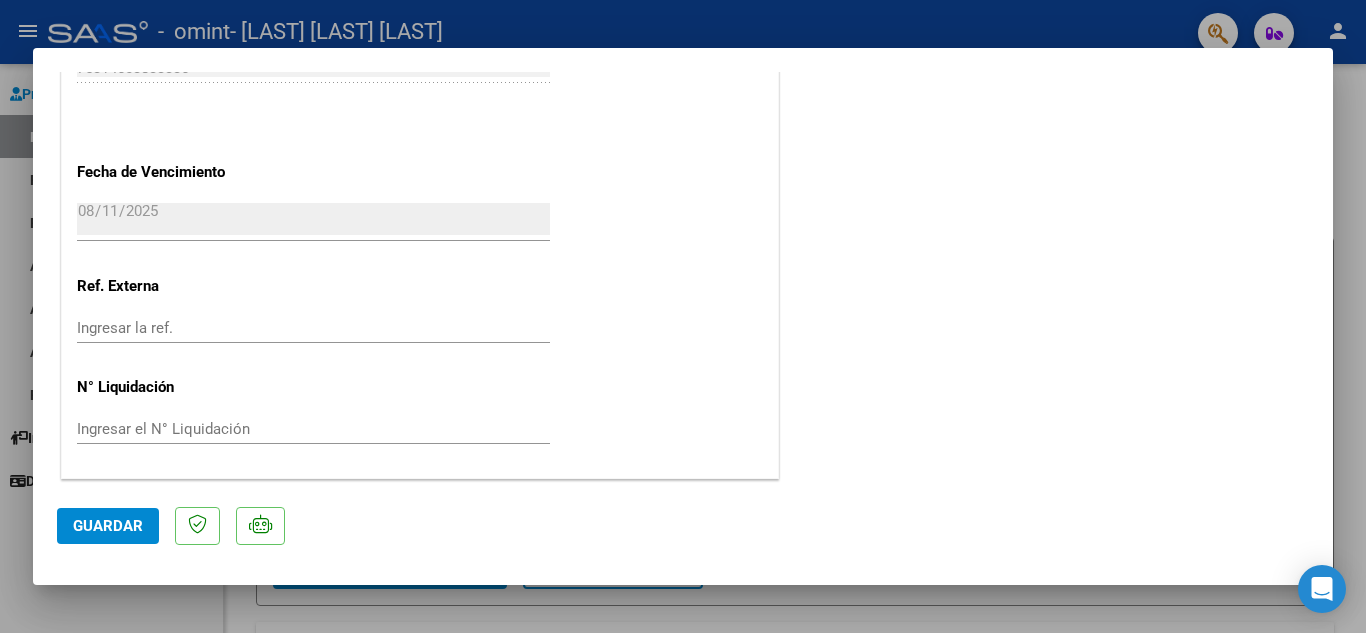 click on "Guardar" 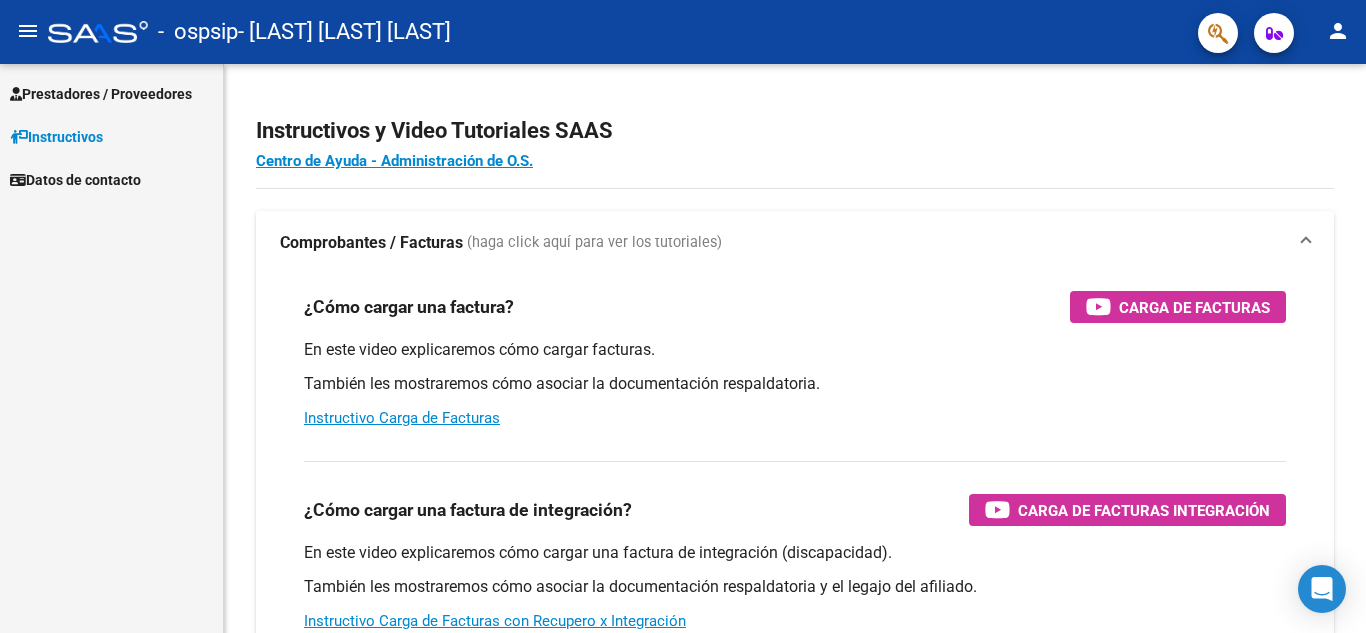scroll, scrollTop: 0, scrollLeft: 0, axis: both 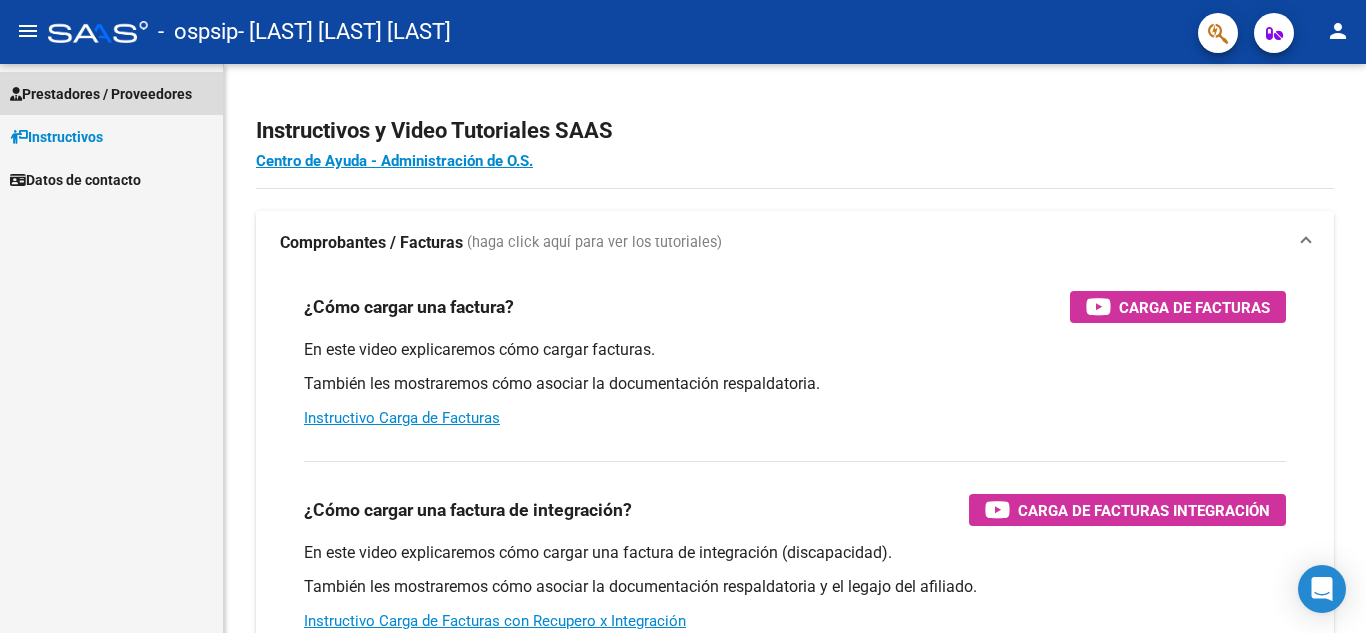 click on "Prestadores / Proveedores" at bounding box center [101, 94] 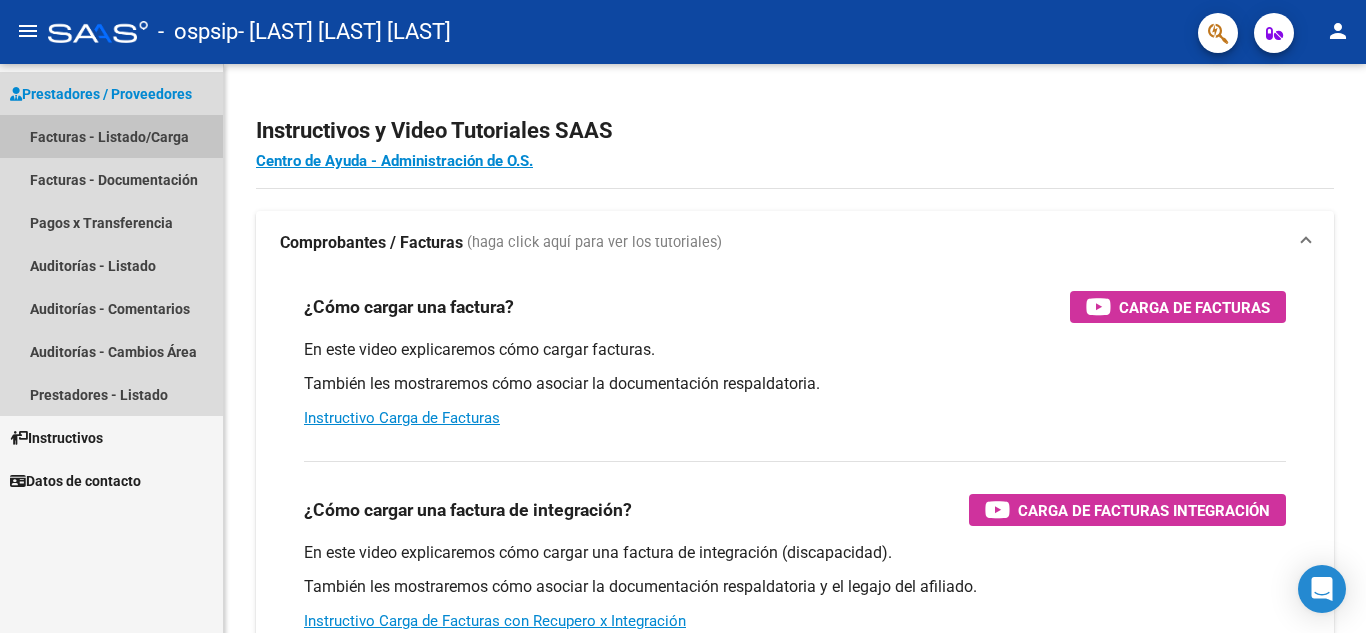 click on "Facturas - Listado/Carga" at bounding box center [111, 136] 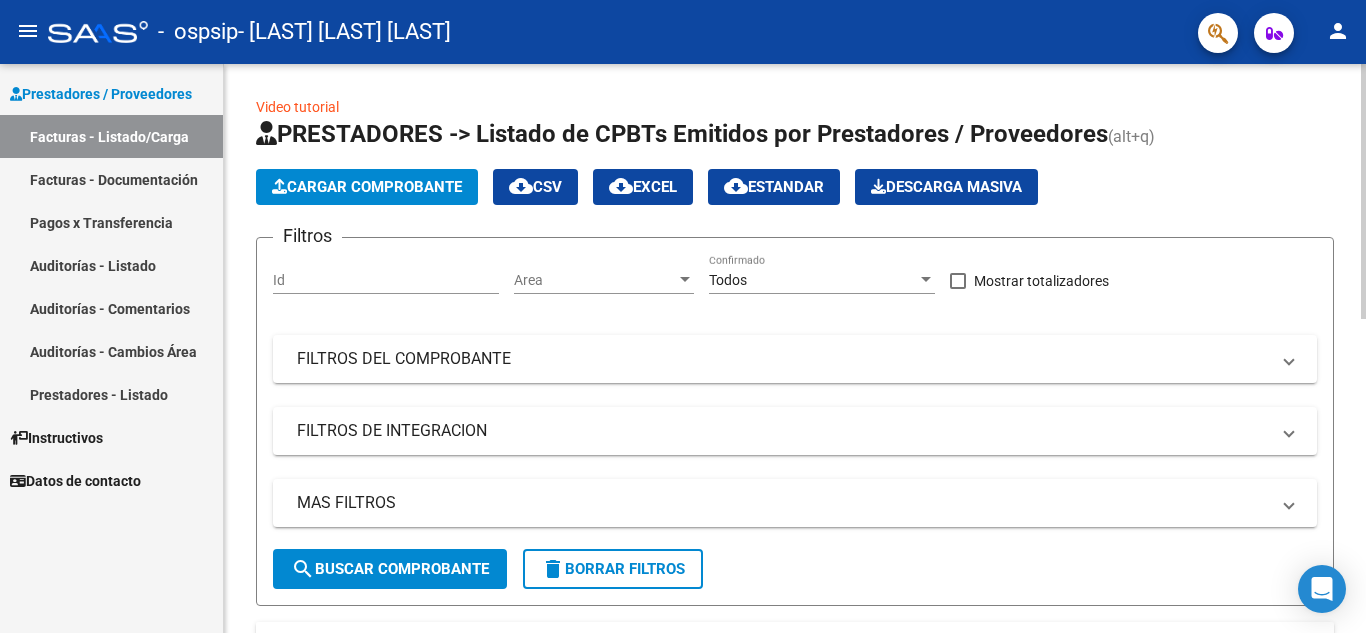 click on "Cargar Comprobante" 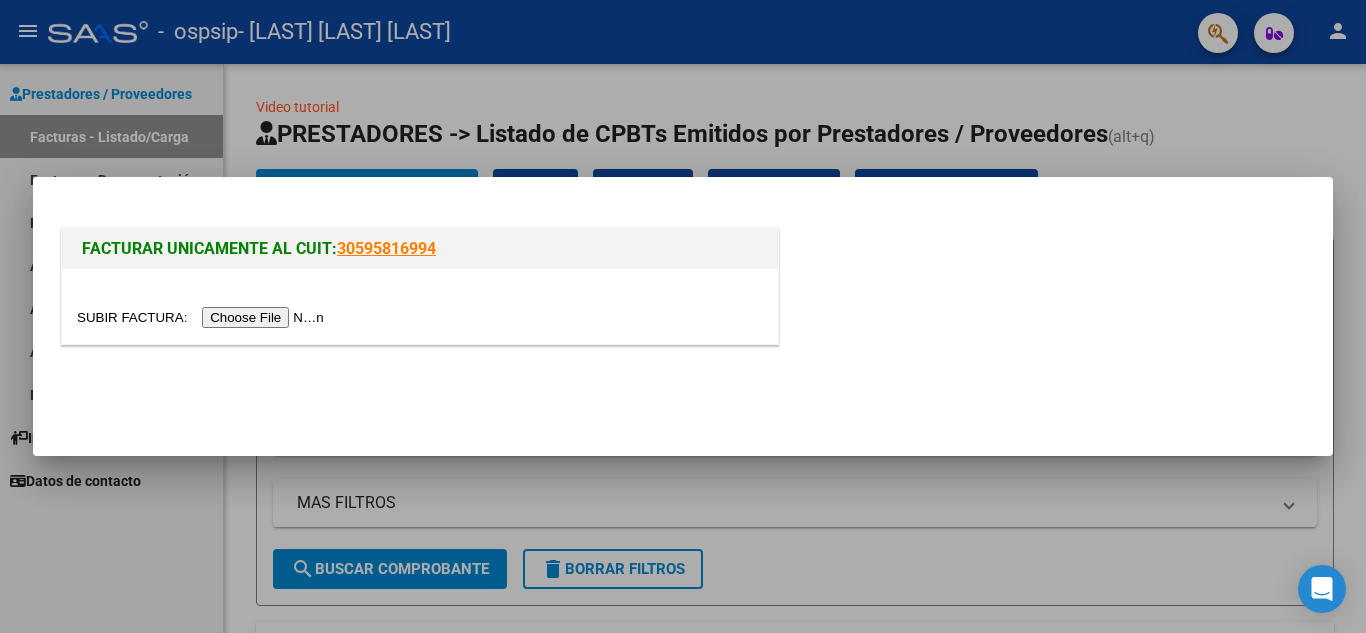 click at bounding box center [203, 317] 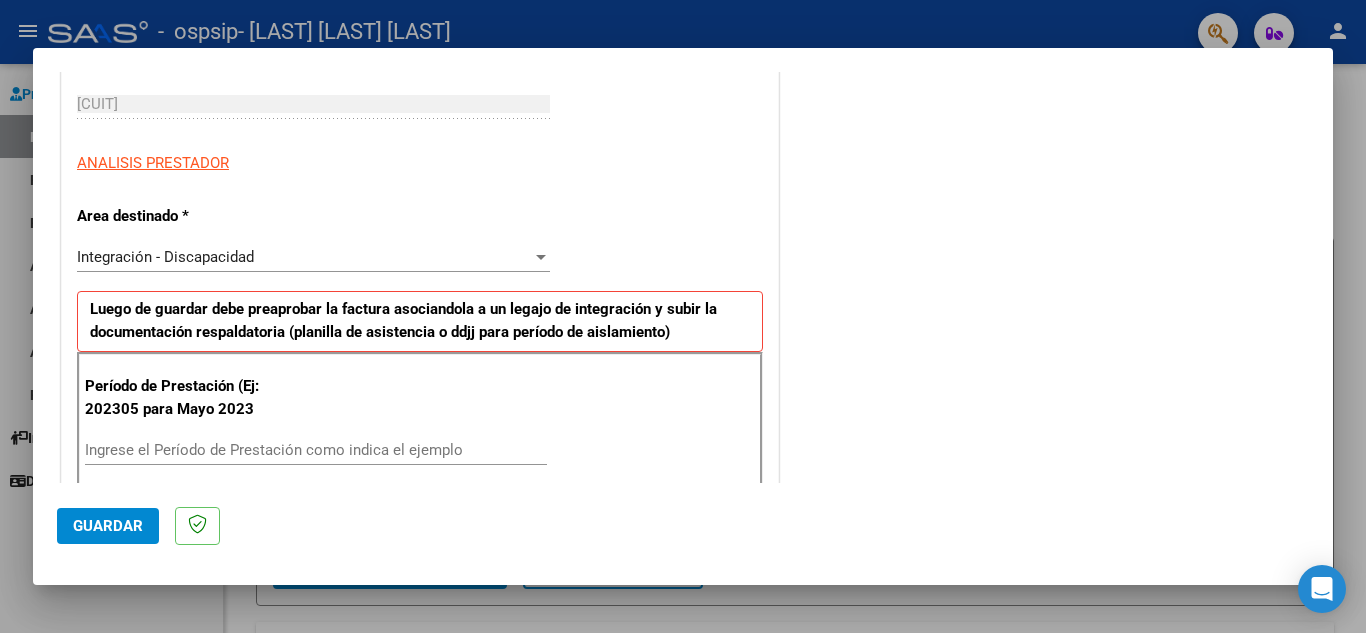 scroll, scrollTop: 400, scrollLeft: 0, axis: vertical 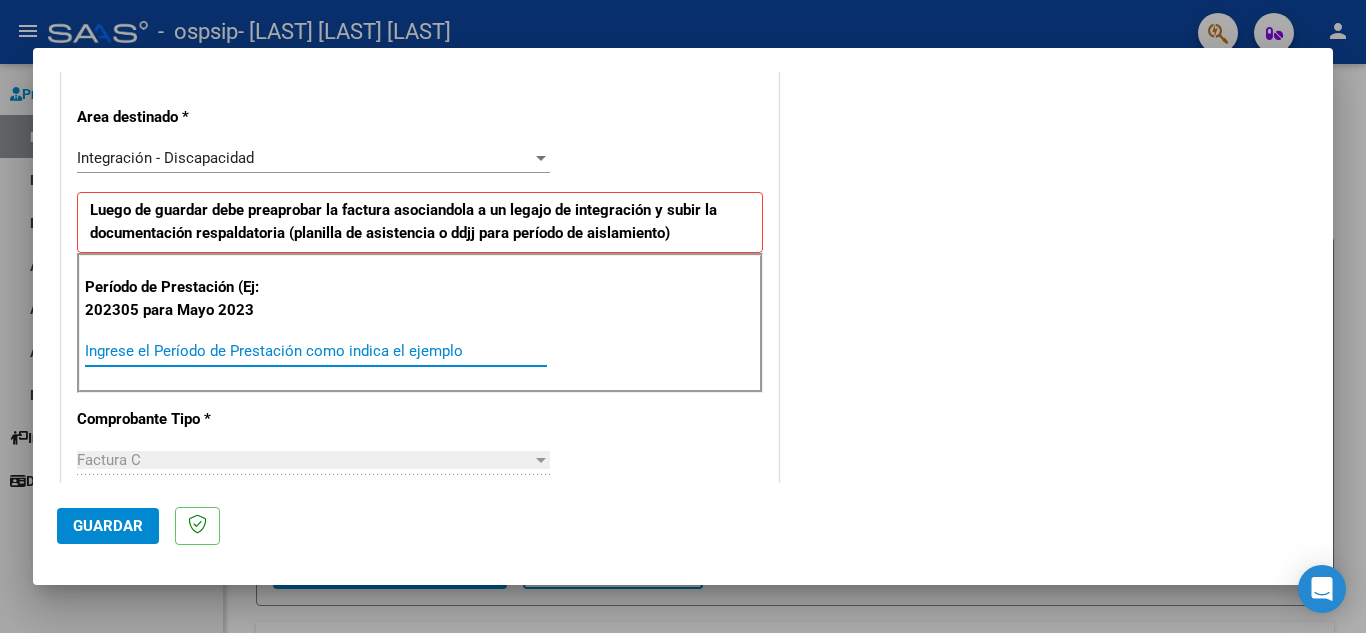 click on "Ingrese el Período de Prestación como indica el ejemplo" at bounding box center (316, 351) 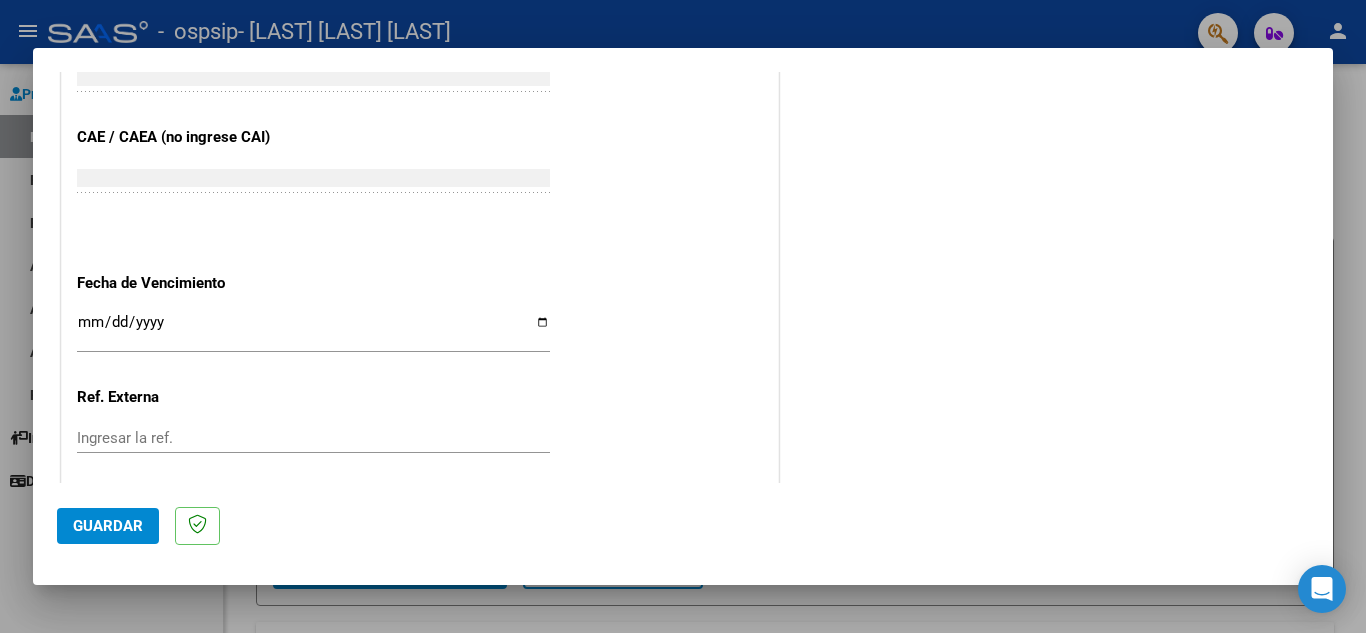 scroll, scrollTop: 1300, scrollLeft: 0, axis: vertical 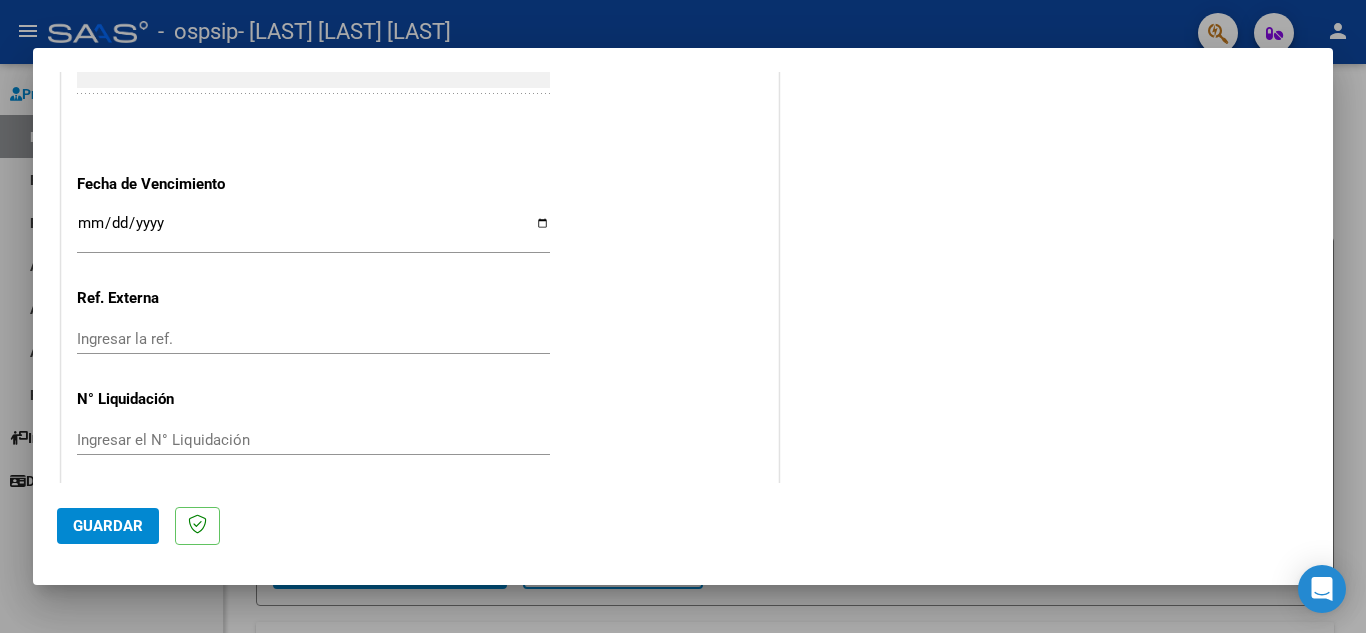 type on "202507" 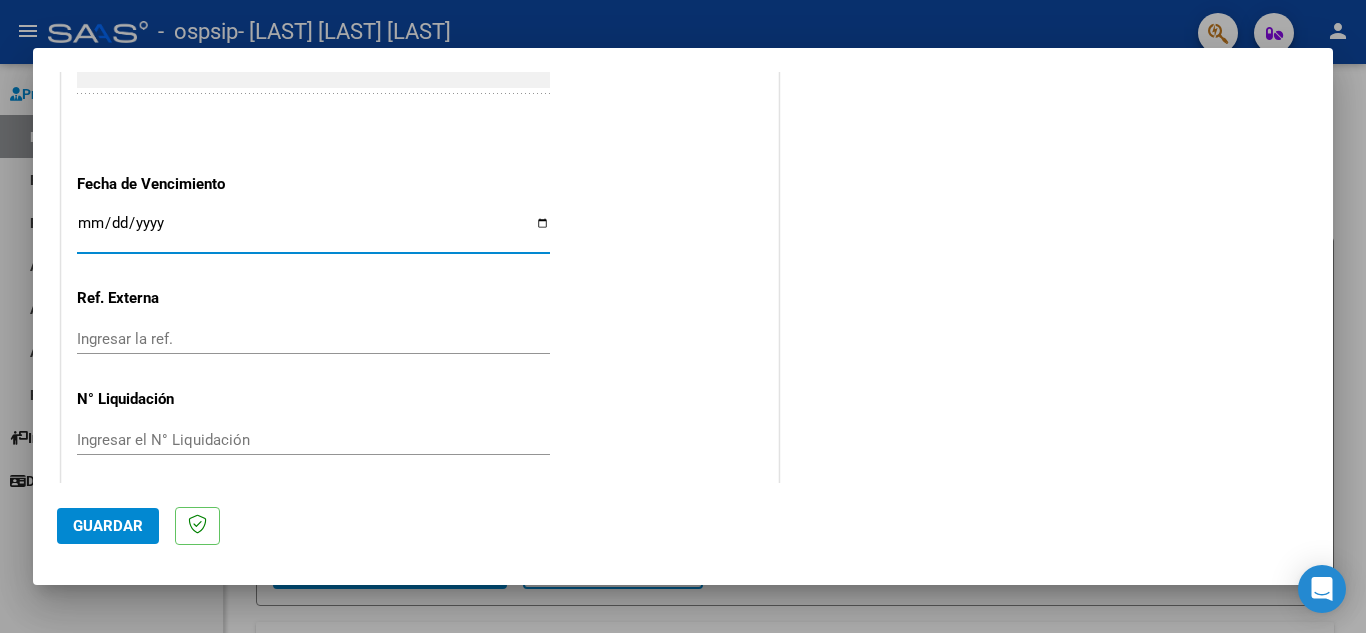click on "Ingresar la fecha" at bounding box center [313, 231] 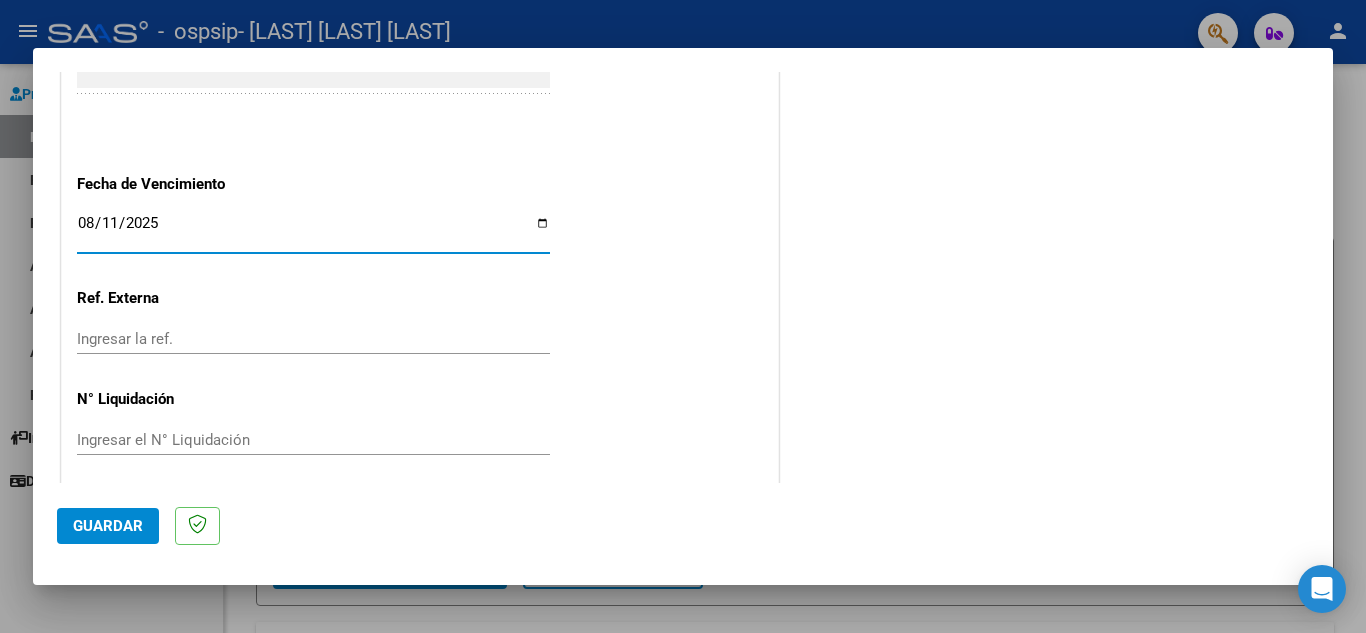 type on "2025-08-11" 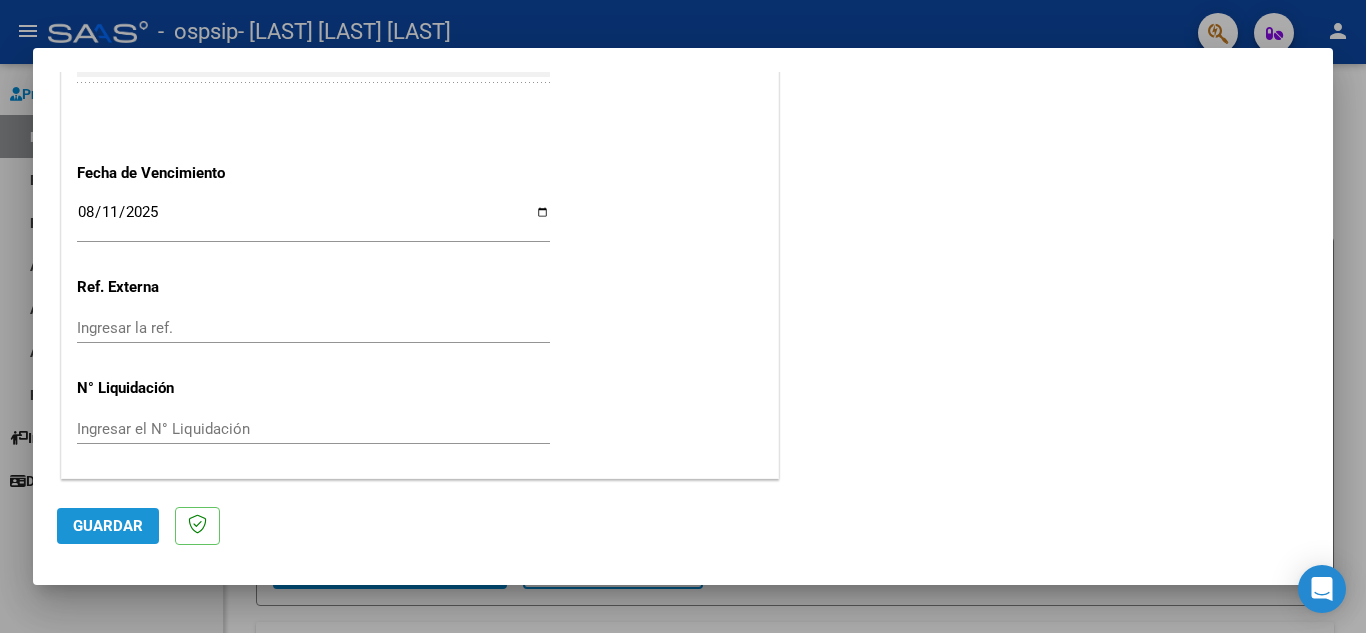 click on "Guardar" 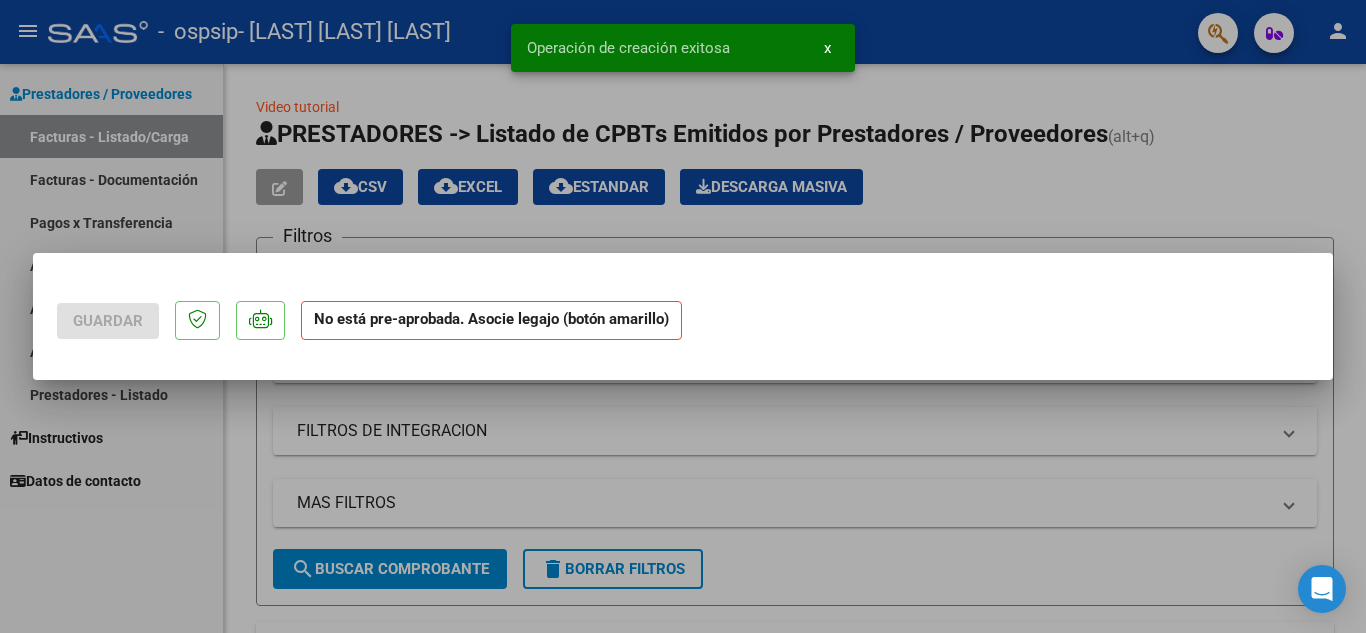 scroll, scrollTop: 0, scrollLeft: 0, axis: both 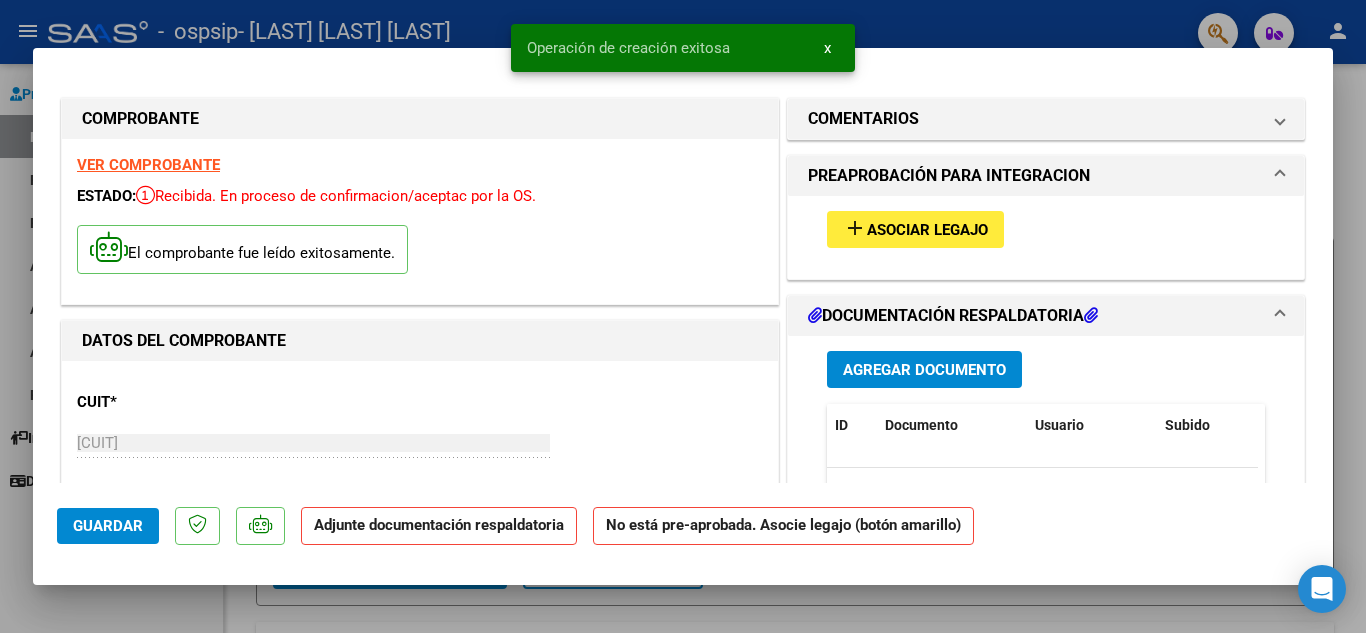 click on "Asociar Legajo" at bounding box center (927, 230) 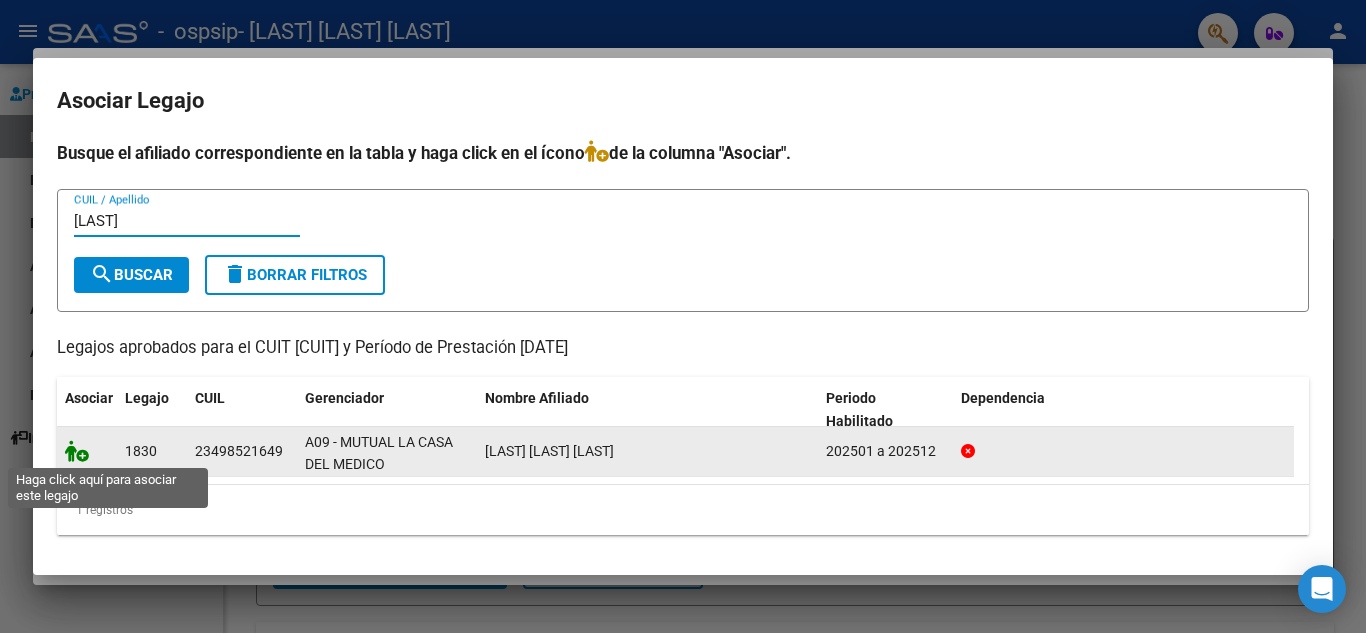 type on "[LAST]" 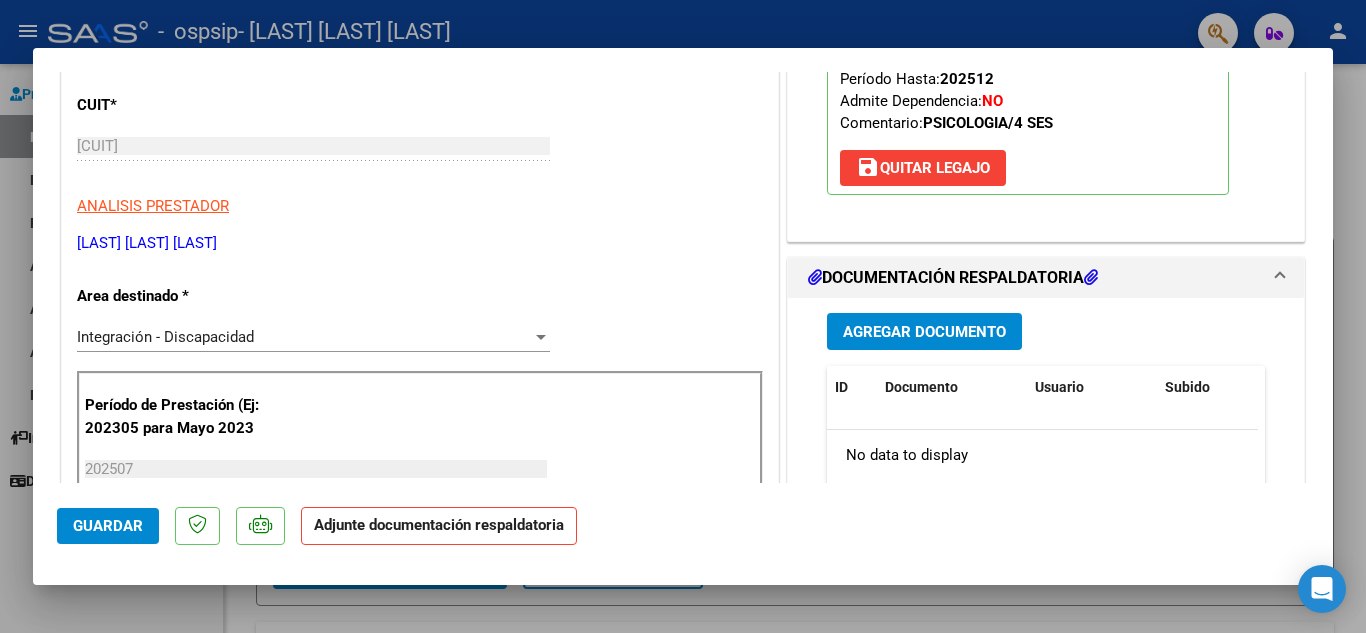scroll, scrollTop: 300, scrollLeft: 0, axis: vertical 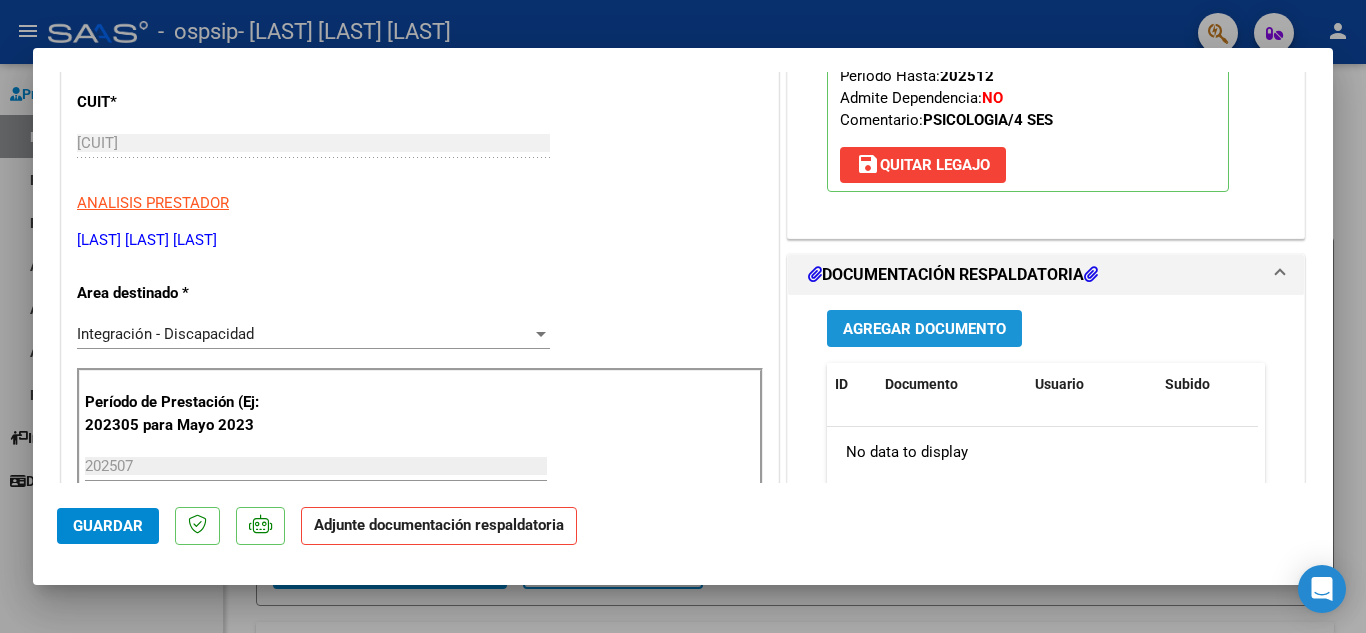 click on "Agregar Documento" at bounding box center [924, 329] 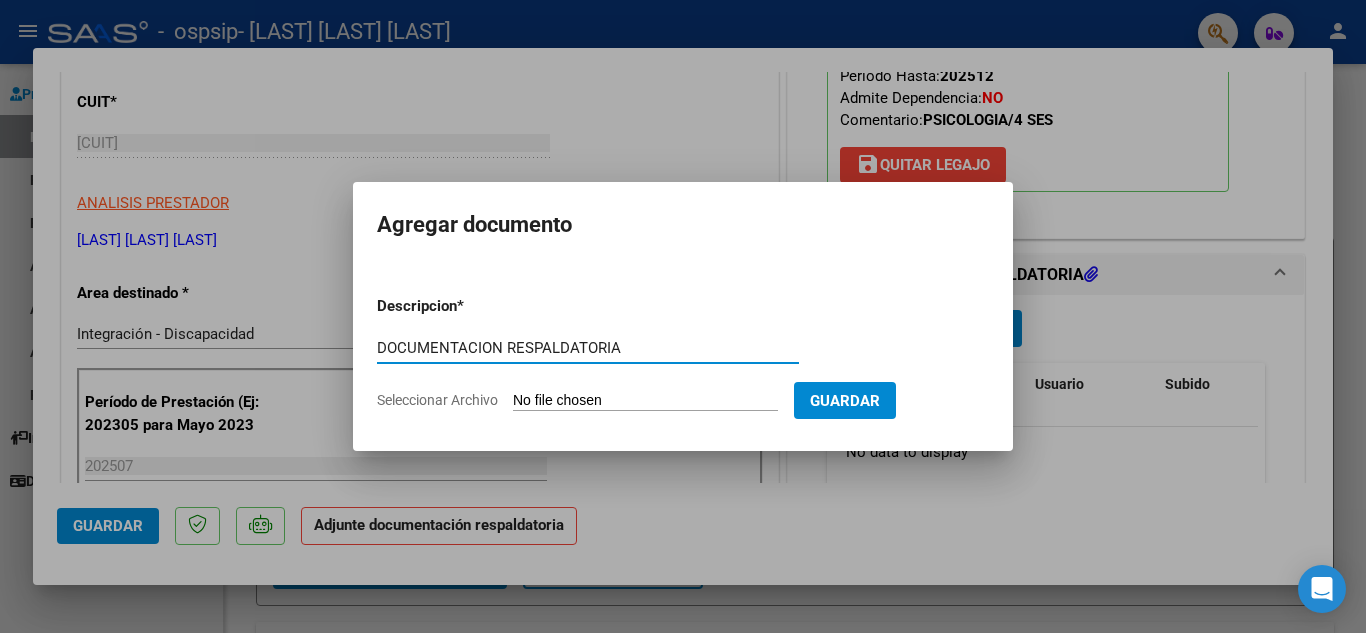 type on "DOCUMENTACION RESPALDATORIA" 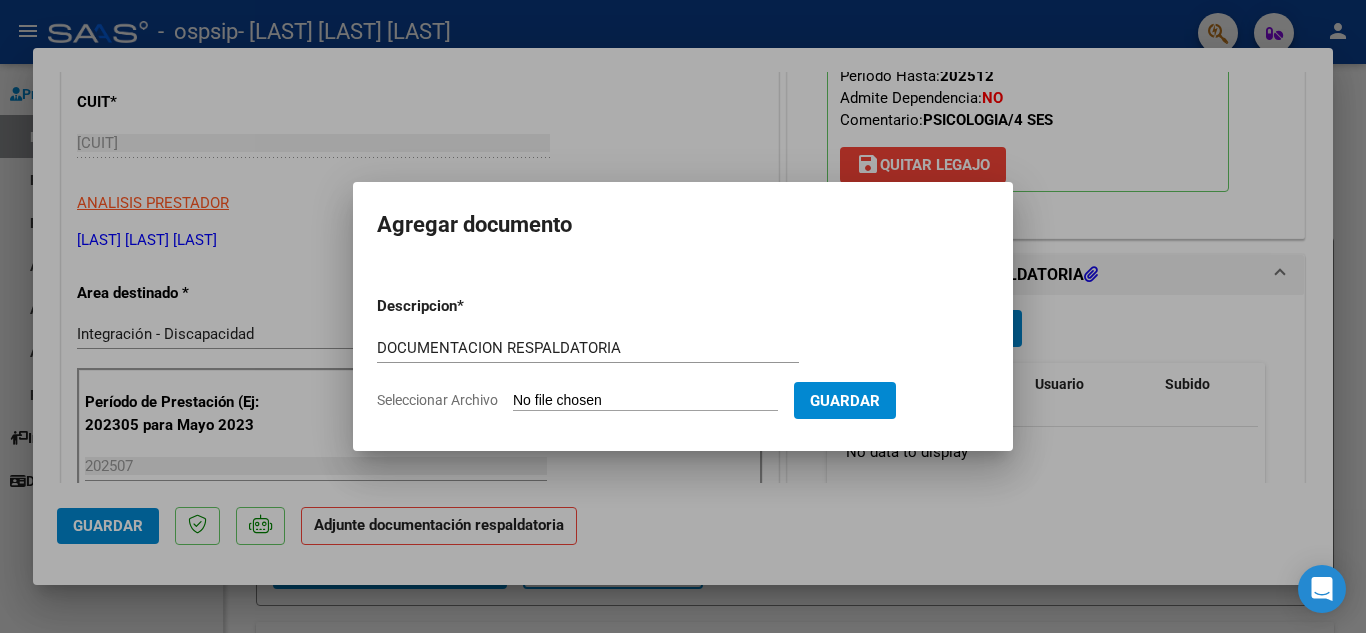 type on "C:\fakepath\[LAST] [LAST].pdf" 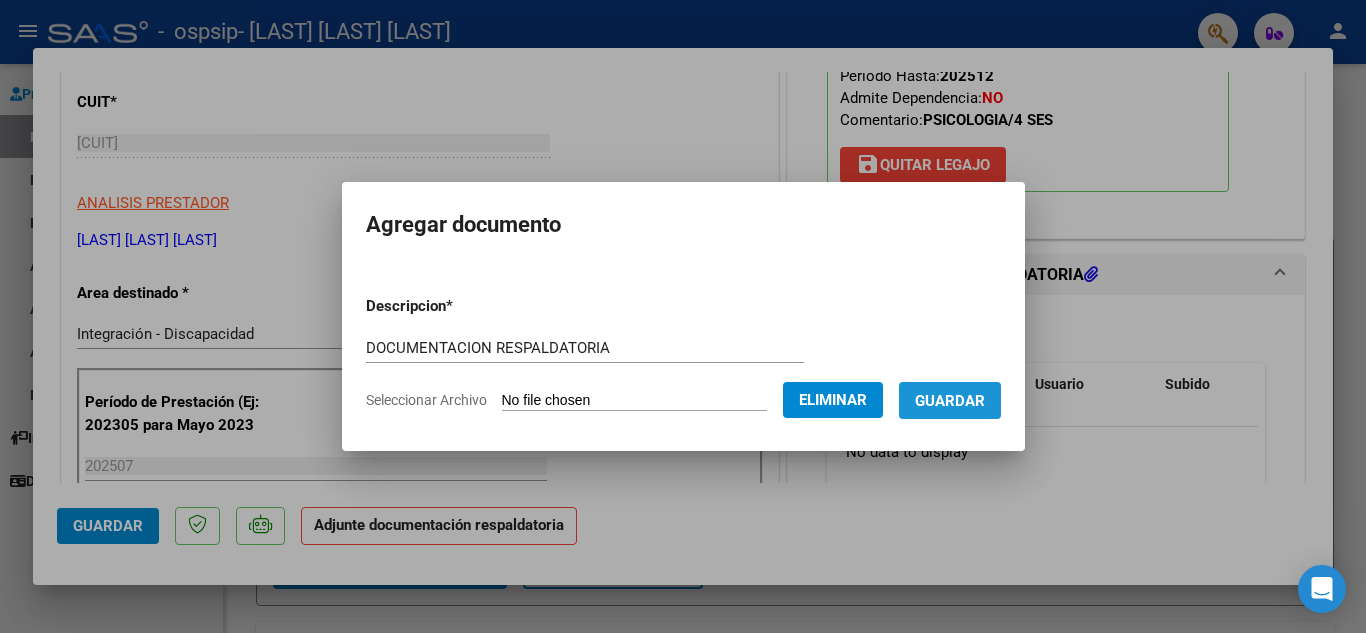click on "Guardar" at bounding box center (950, 401) 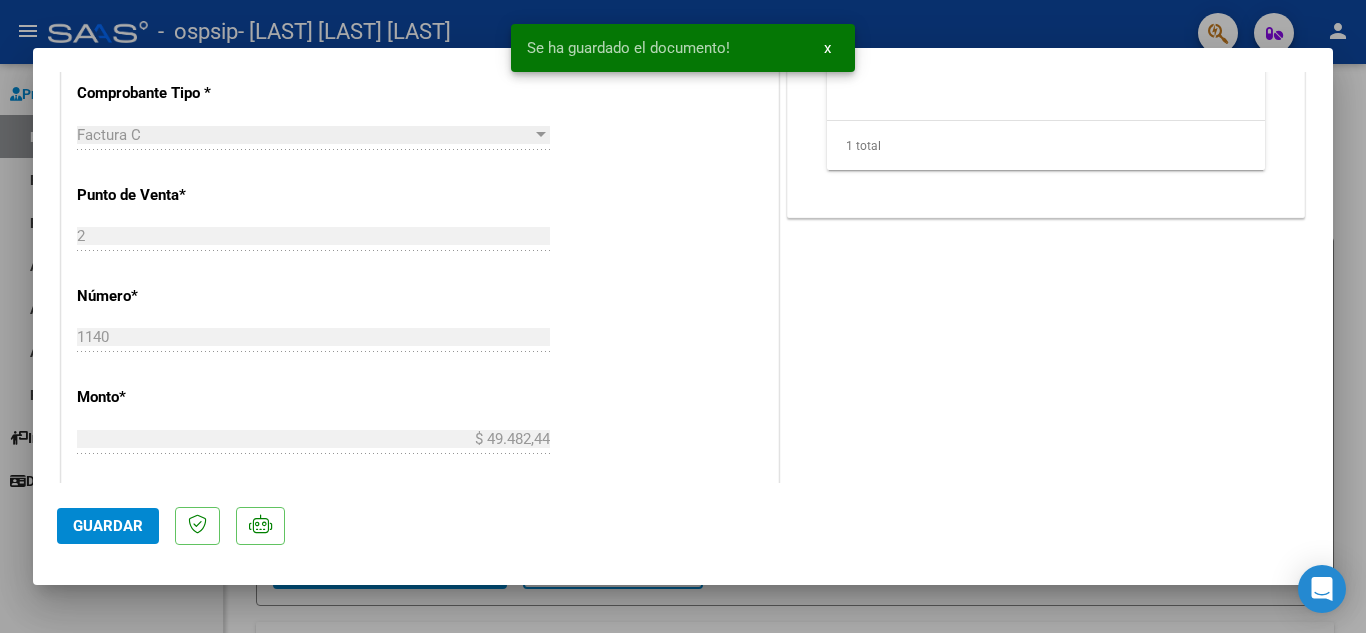scroll, scrollTop: 800, scrollLeft: 0, axis: vertical 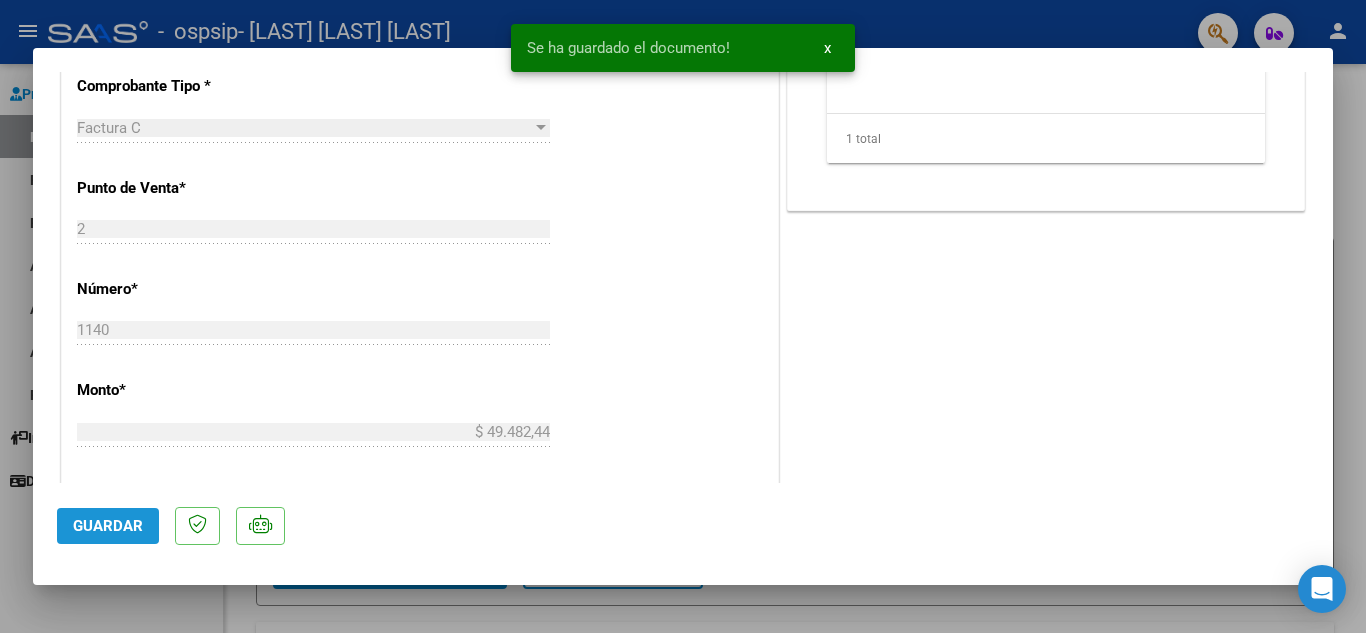 click on "Guardar" 